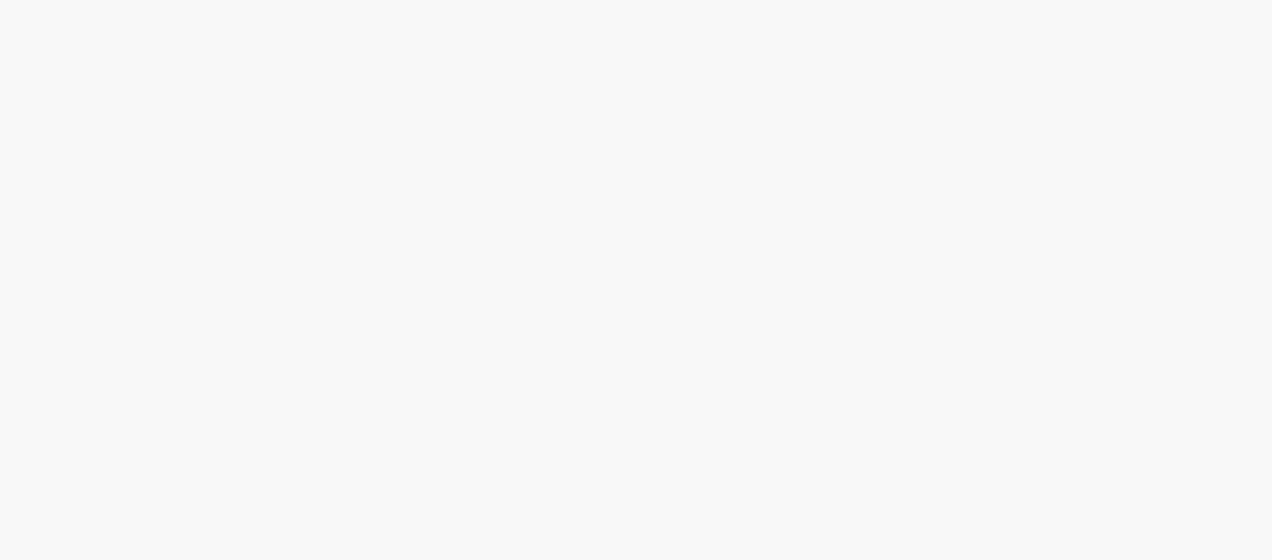scroll, scrollTop: 0, scrollLeft: 0, axis: both 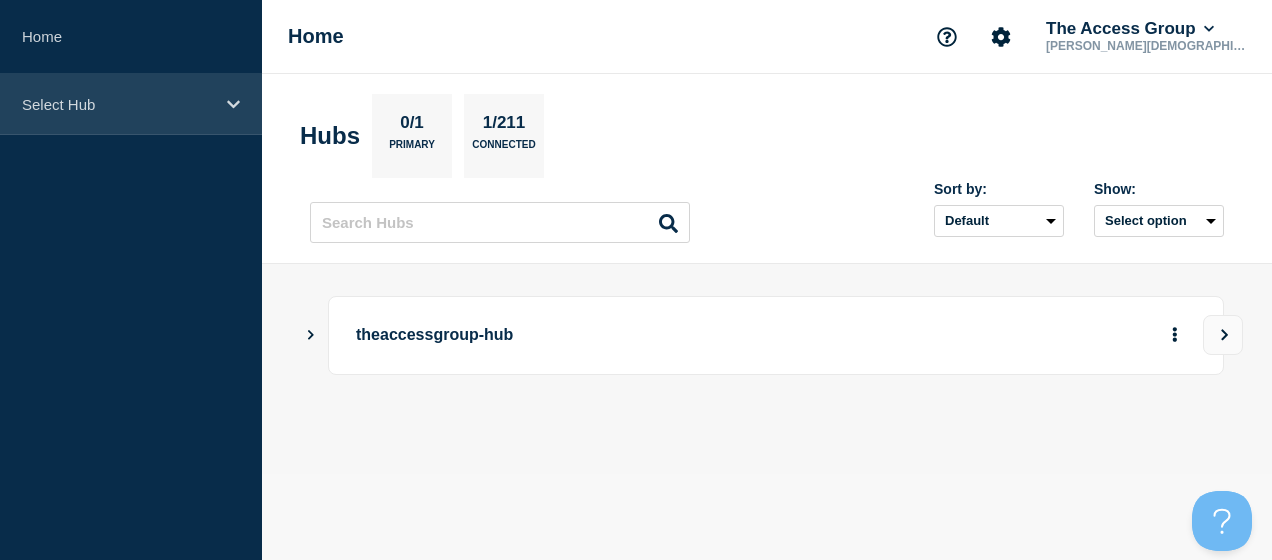 click on "Select Hub" at bounding box center (131, 104) 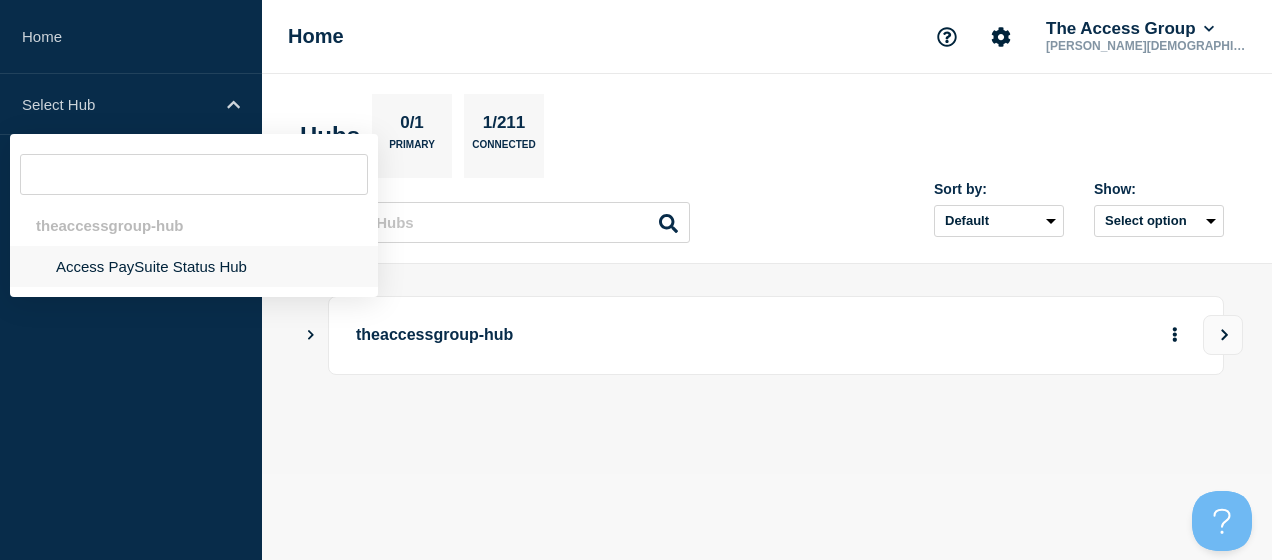 click on "Access PaySuite Status Hub" 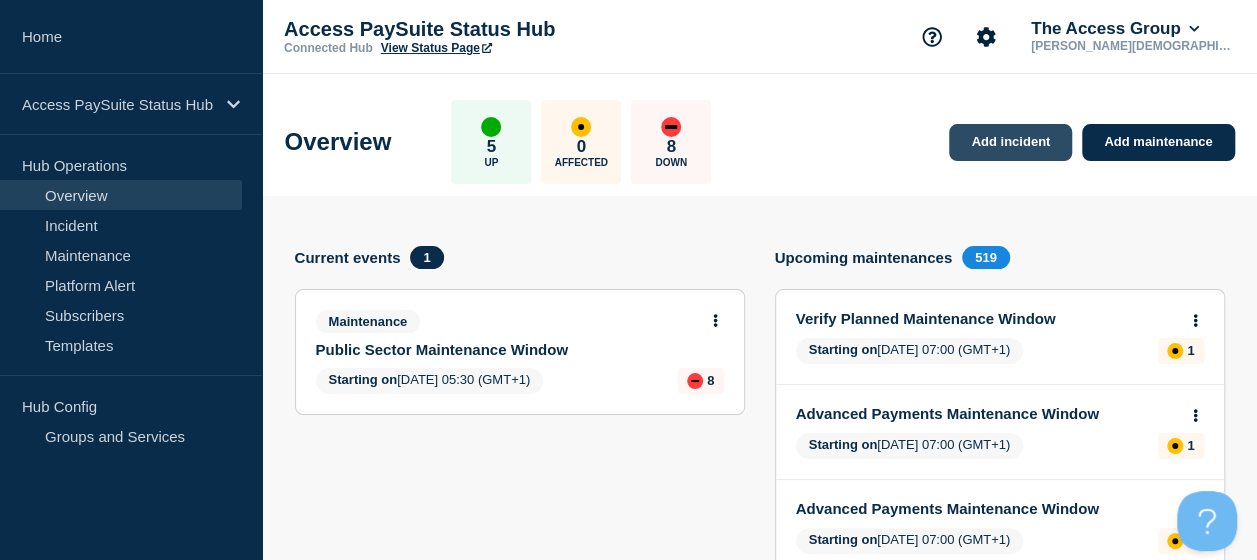 click on "Add incident" at bounding box center [1010, 142] 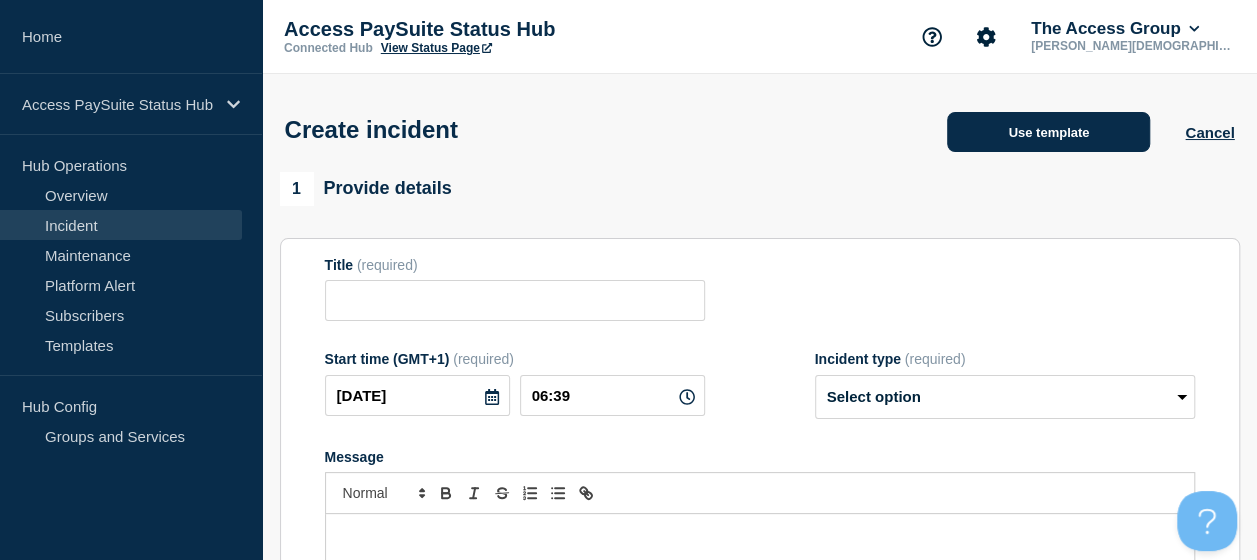 click on "Use template" at bounding box center (1048, 132) 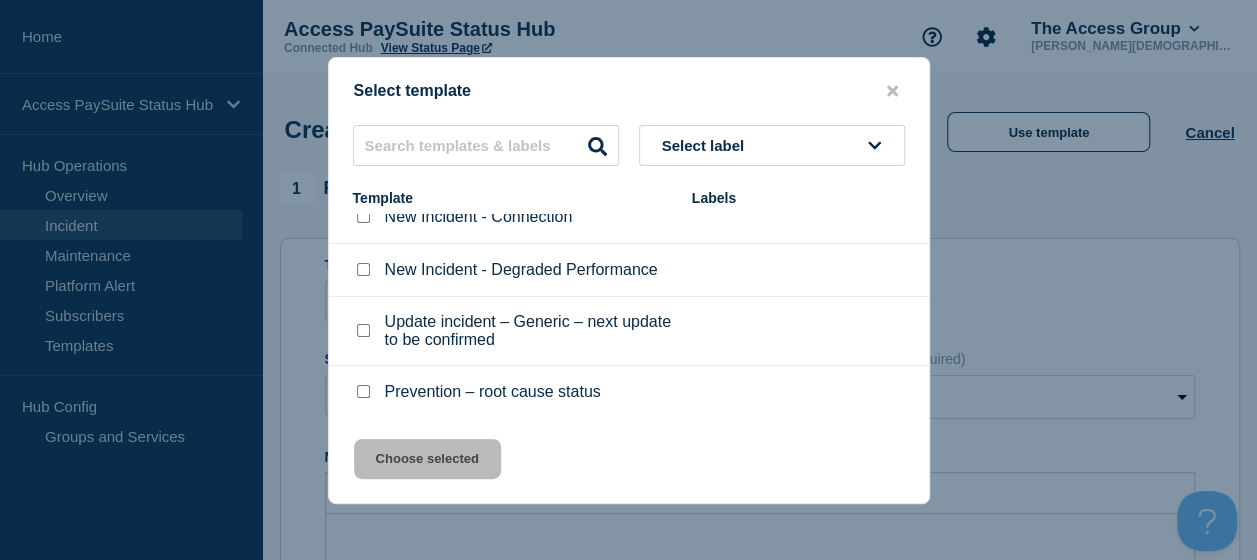 scroll, scrollTop: 150, scrollLeft: 0, axis: vertical 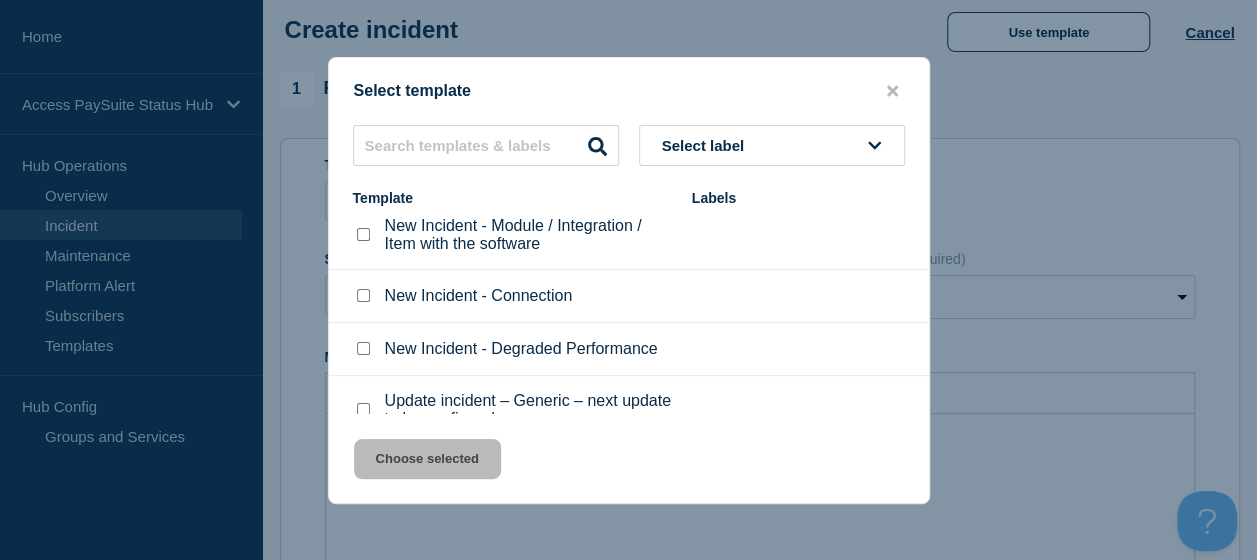 click at bounding box center (363, 348) 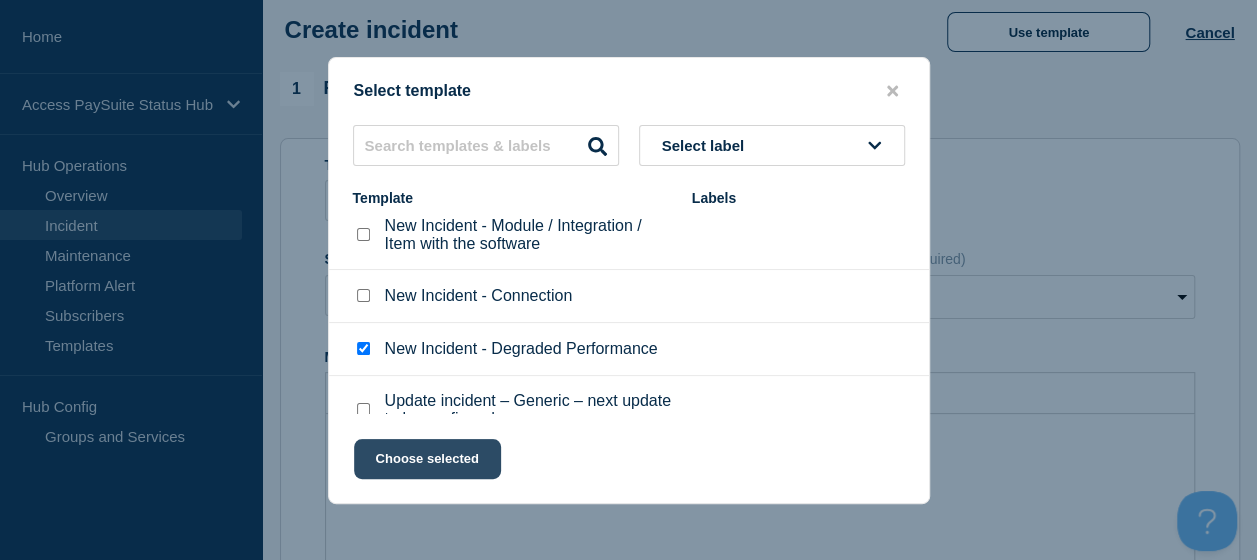 click on "Choose selected" 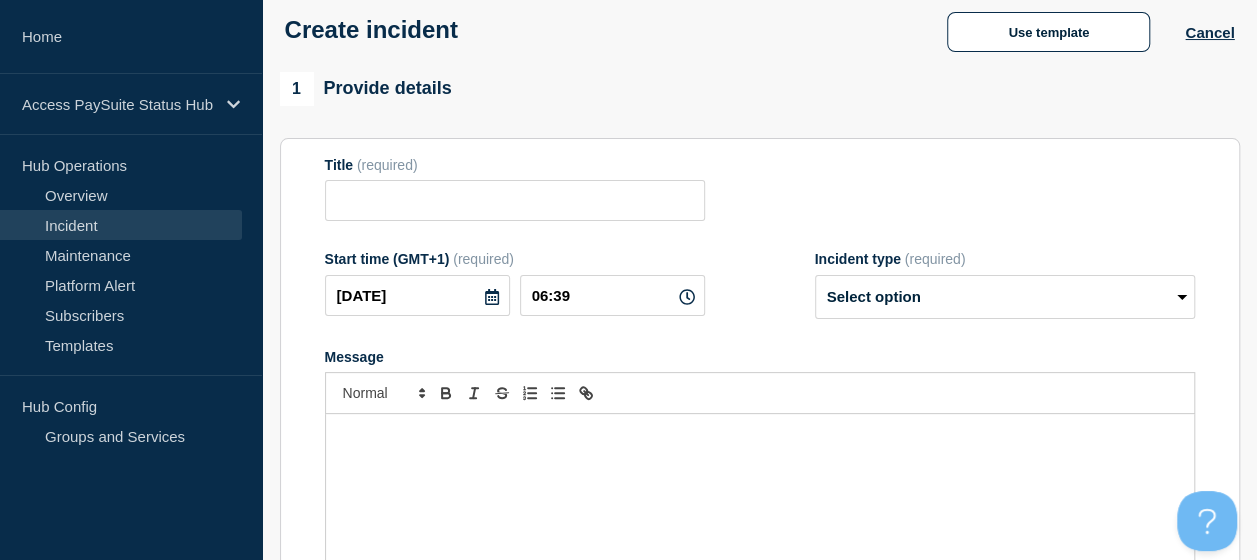type on "New Incident - Degraded Performance" 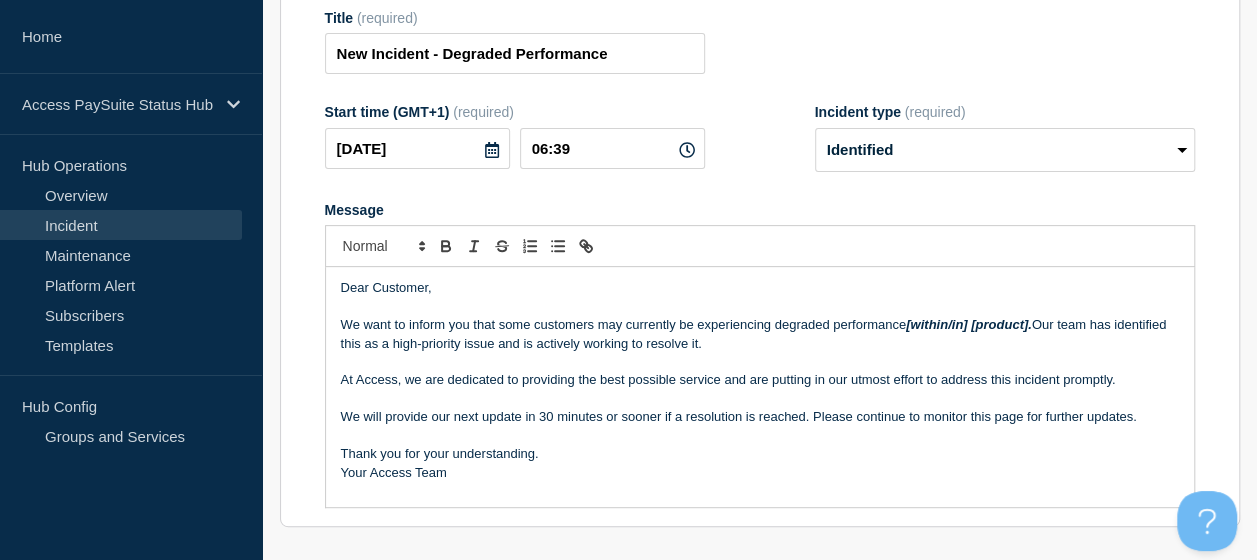 scroll, scrollTop: 0, scrollLeft: 0, axis: both 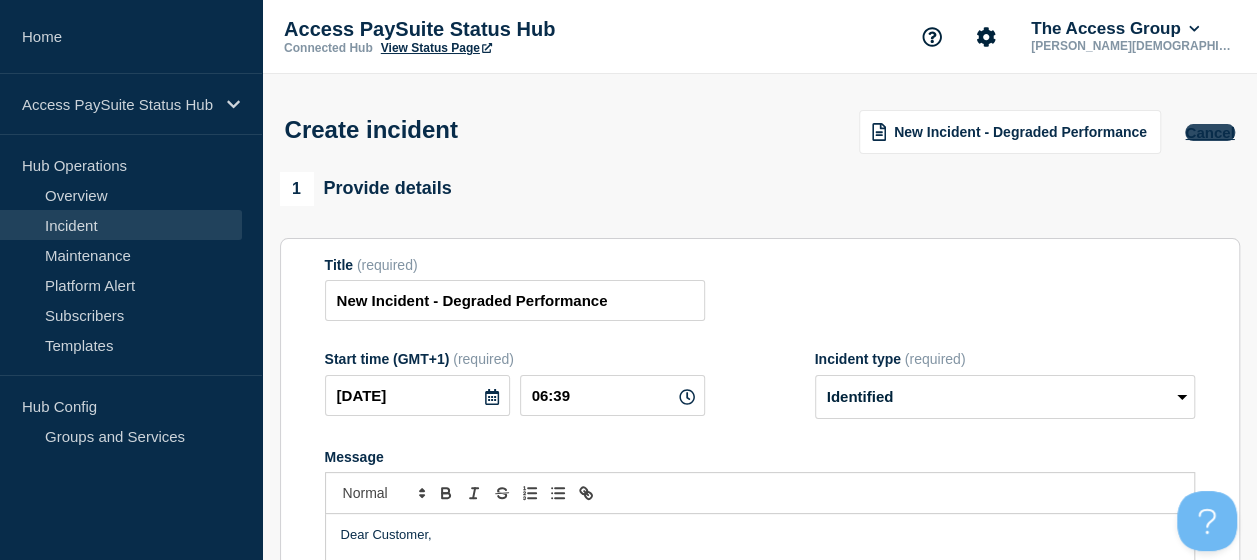 click on "Cancel" at bounding box center (1209, 132) 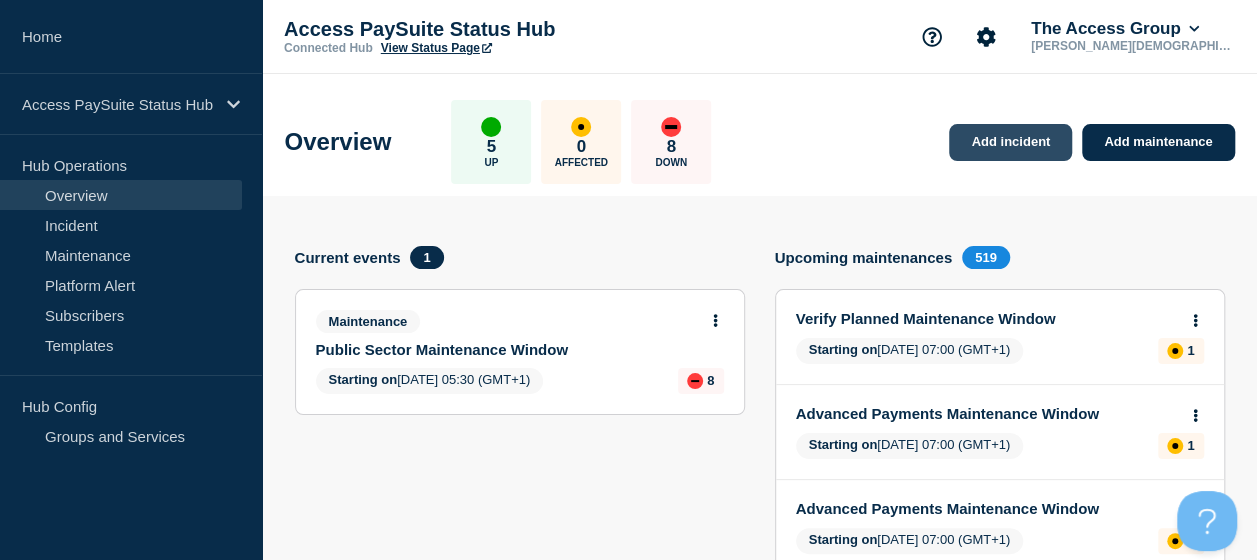 click on "Add incident" at bounding box center [1010, 142] 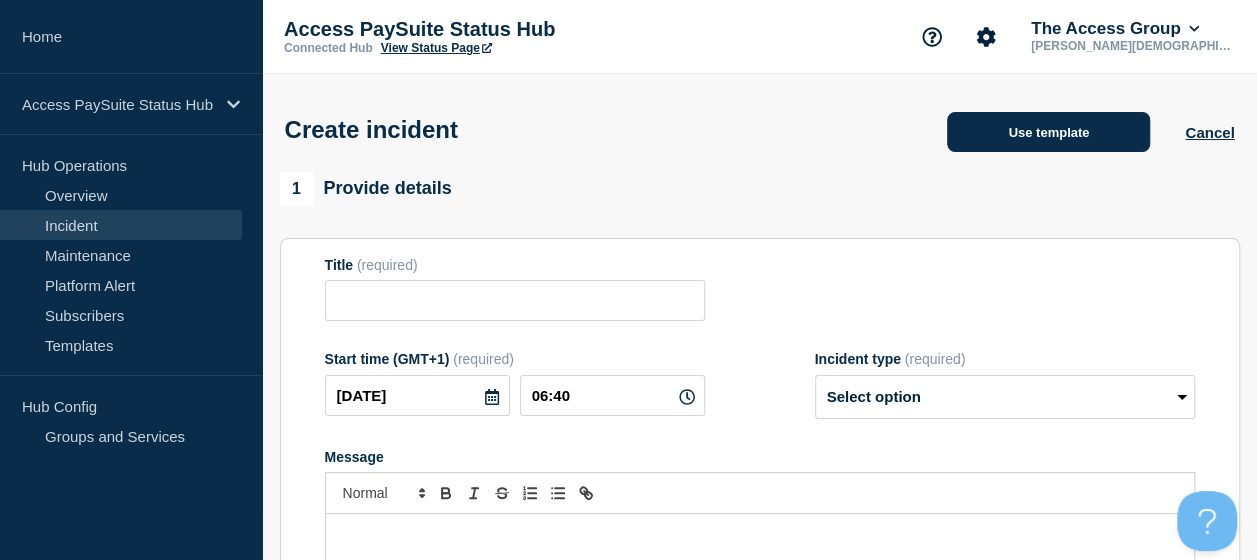 click on "Use template" at bounding box center [1048, 132] 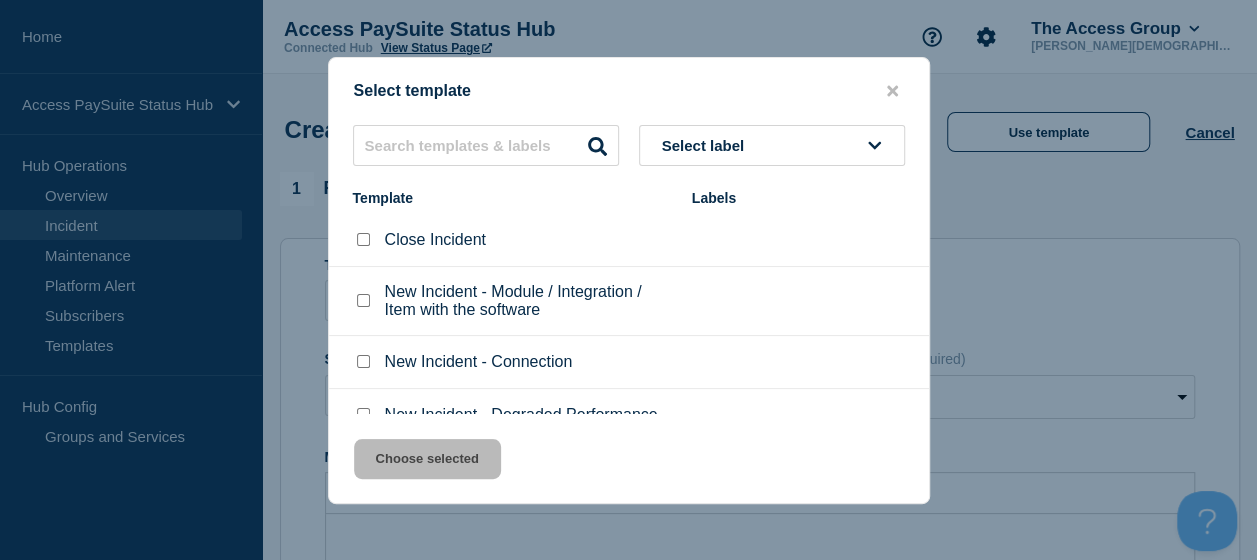 scroll, scrollTop: 0, scrollLeft: 0, axis: both 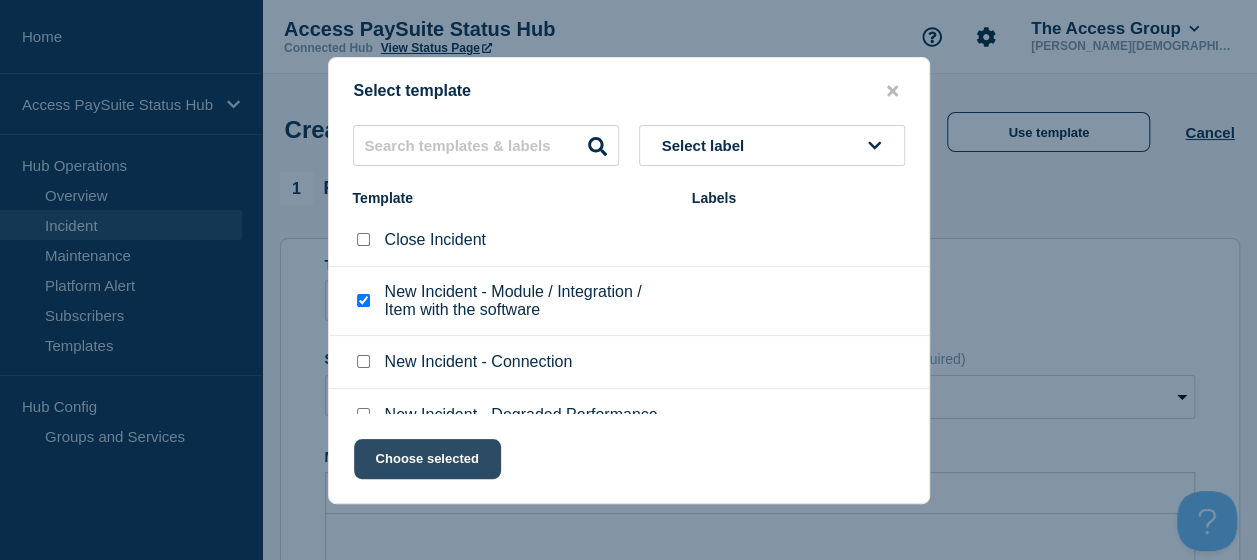 click on "Choose selected" 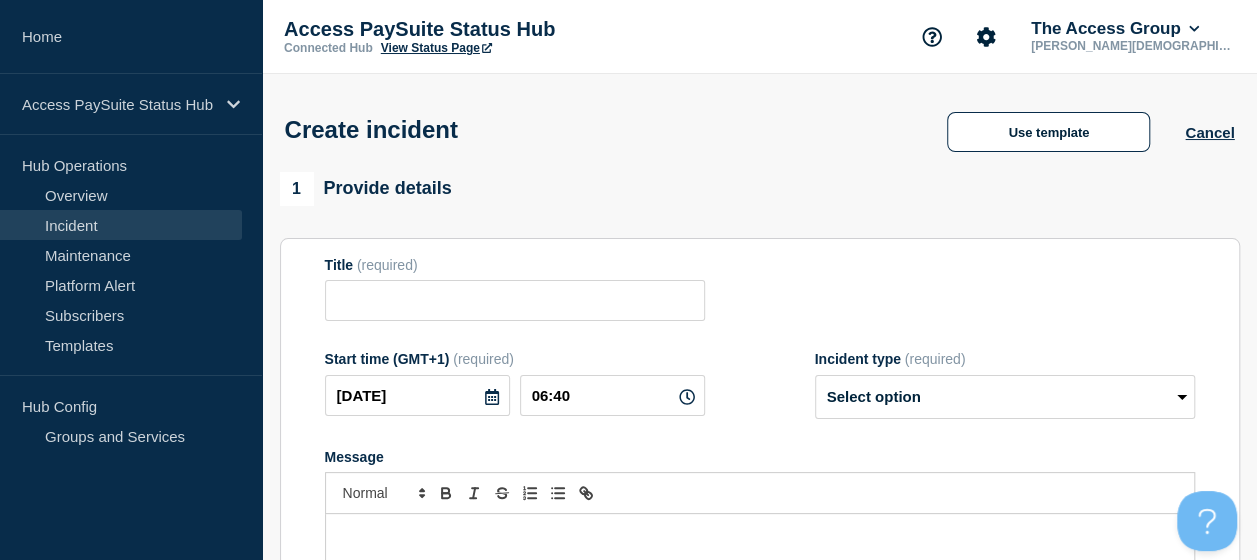 type on "New Incident - Module / Integration / Item with the software" 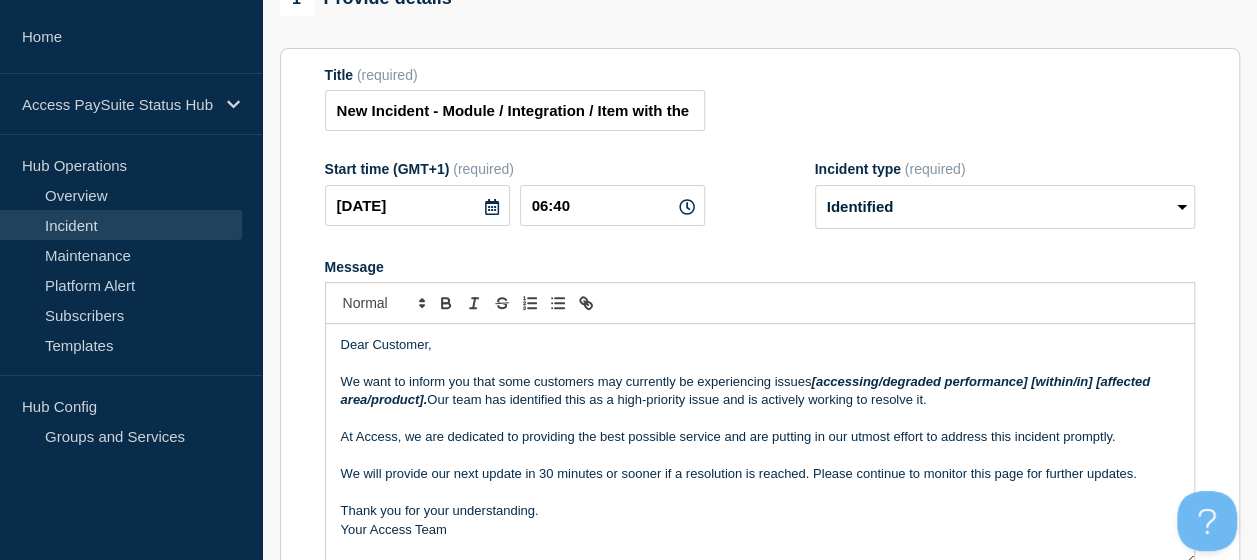 scroll, scrollTop: 0, scrollLeft: 0, axis: both 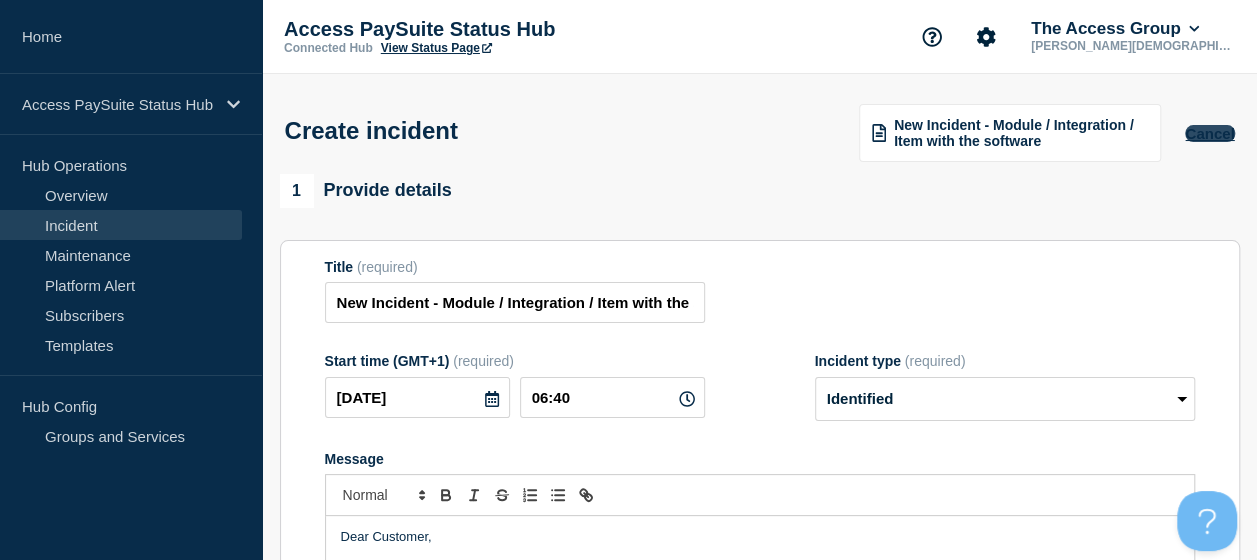 click on "Cancel" at bounding box center (1209, 133) 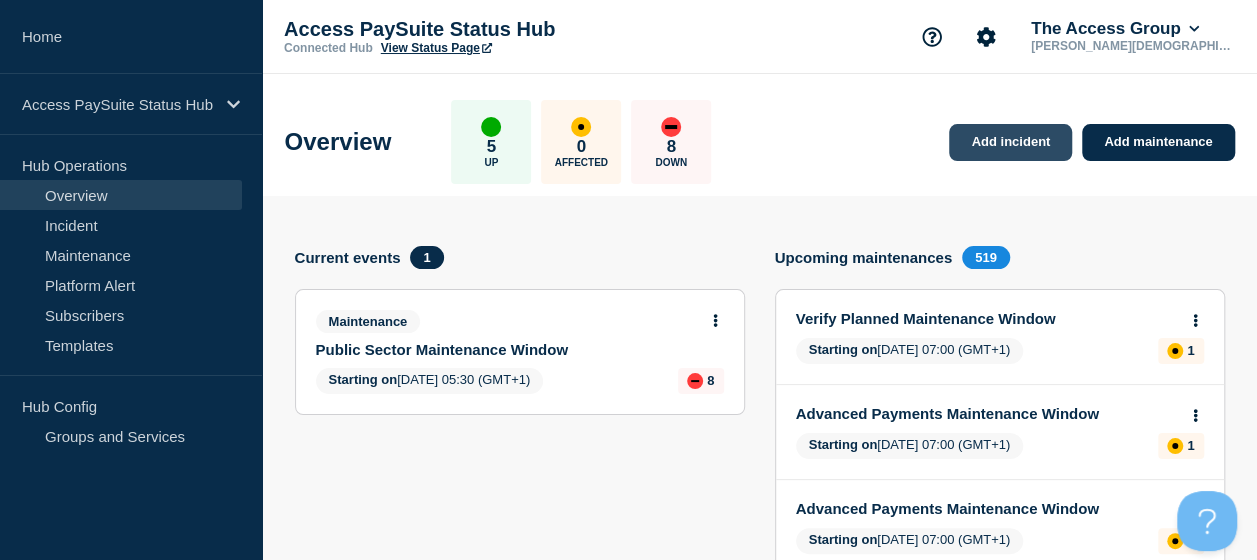 click on "Add incident" at bounding box center [1010, 142] 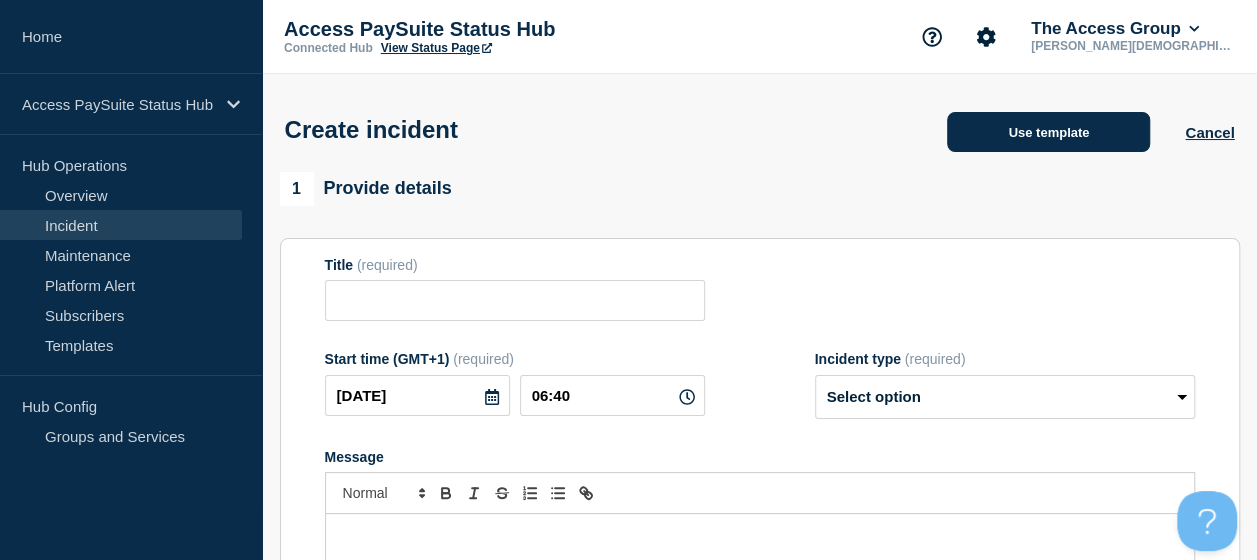 click on "Use template" at bounding box center [1048, 132] 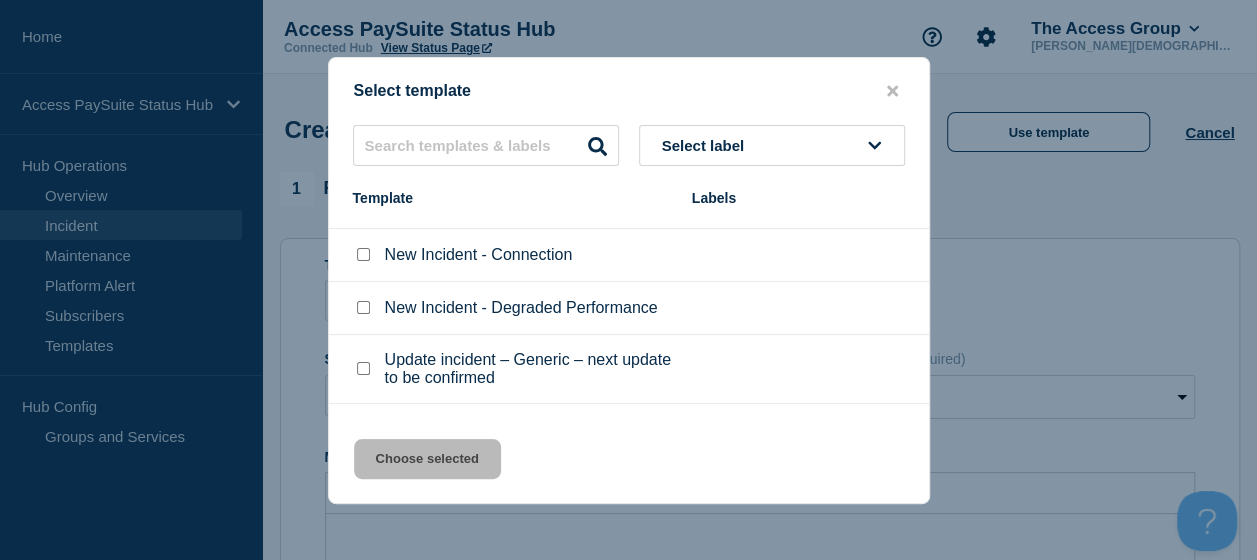 scroll, scrollTop: 108, scrollLeft: 0, axis: vertical 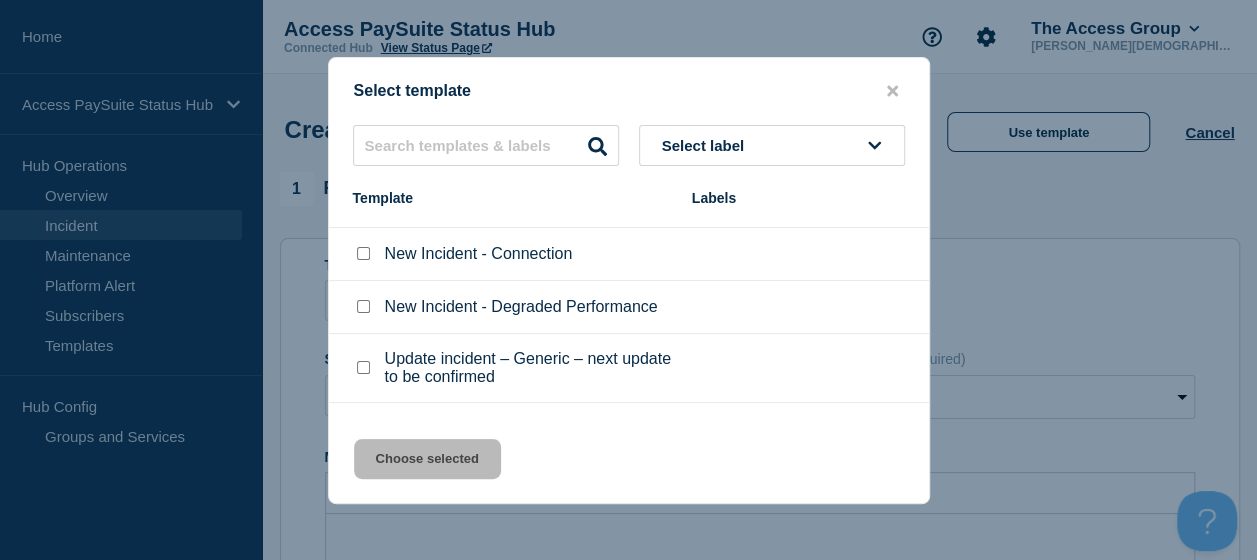 click at bounding box center (363, 306) 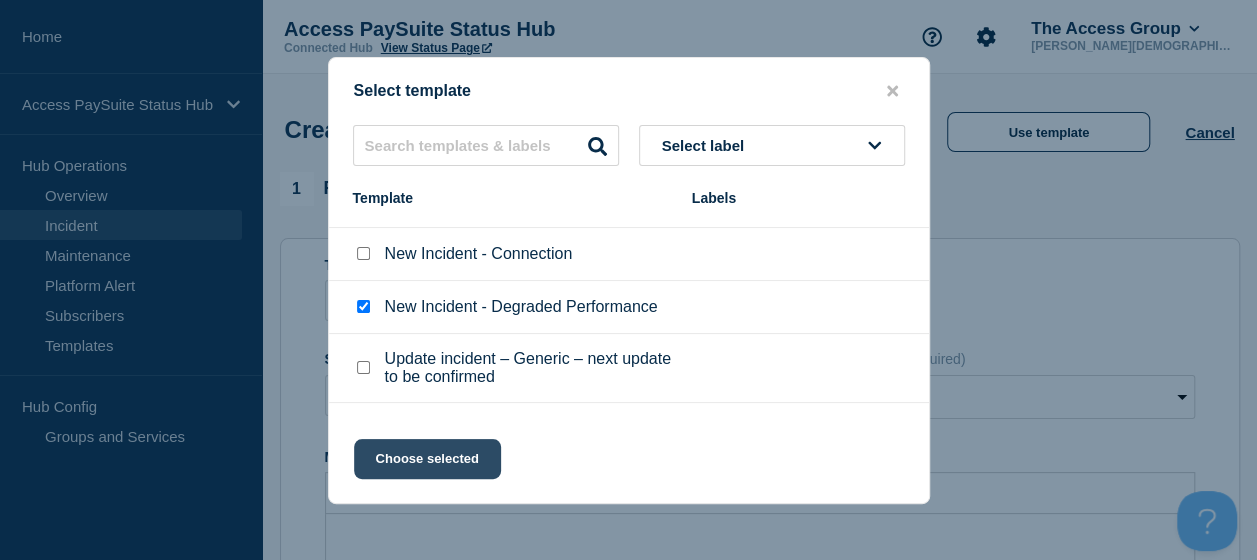 click on "Choose selected" 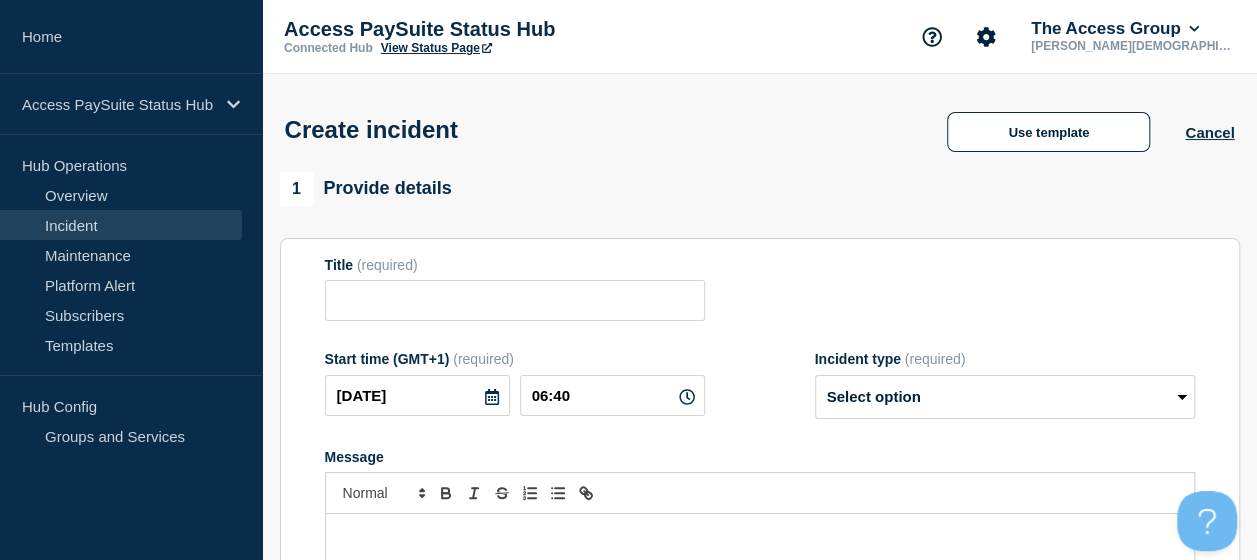 type on "New Incident - Degraded Performance" 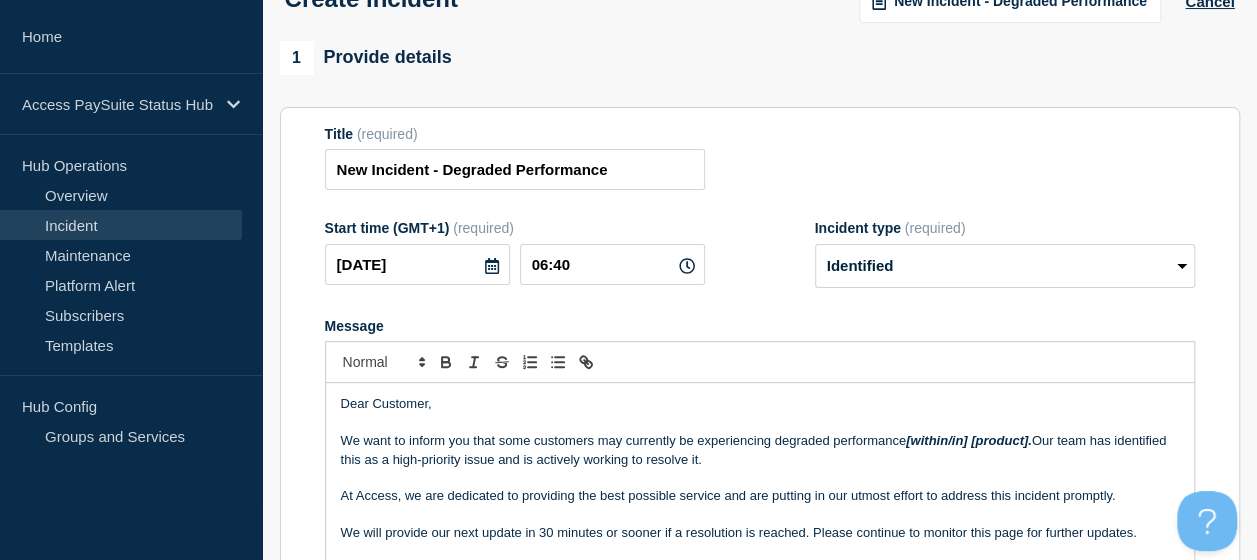 scroll, scrollTop: 132, scrollLeft: 0, axis: vertical 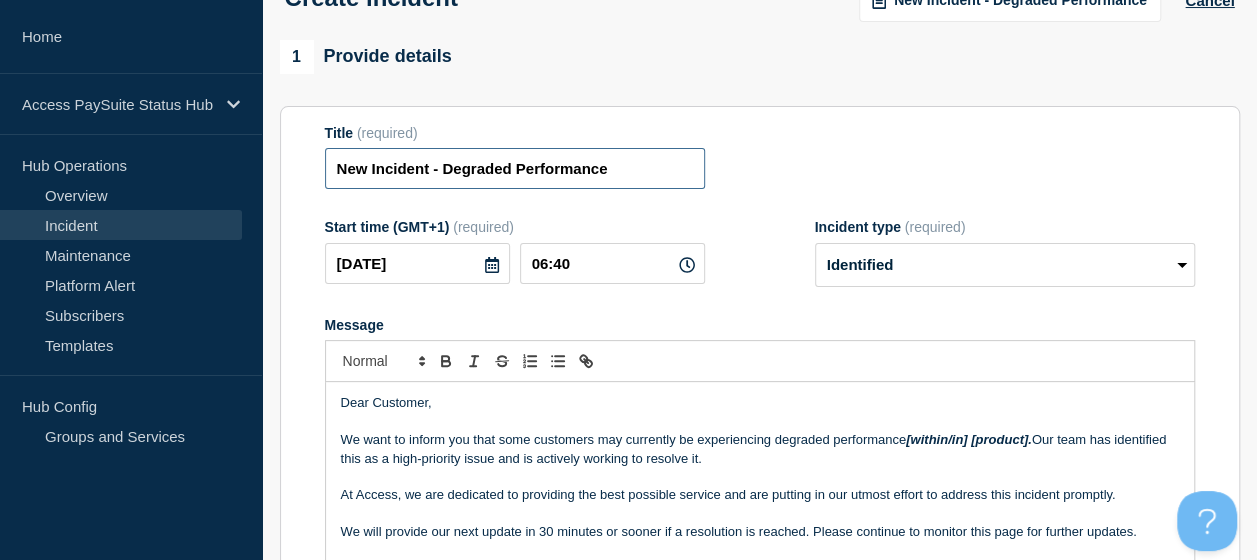 click on "New Incident - Degraded Performance" at bounding box center (515, 168) 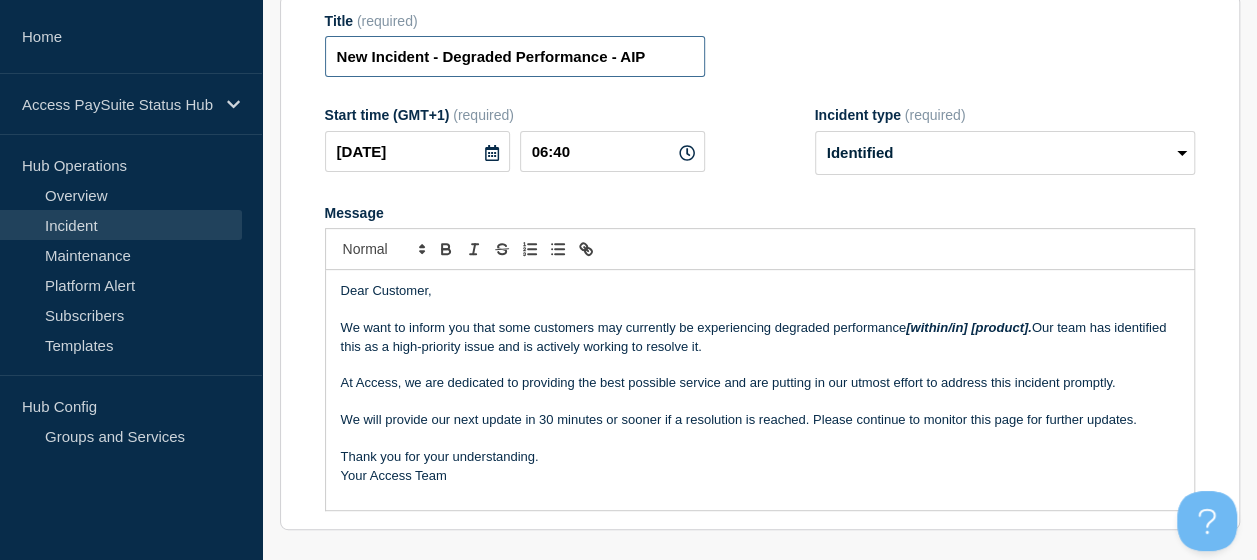scroll, scrollTop: 248, scrollLeft: 0, axis: vertical 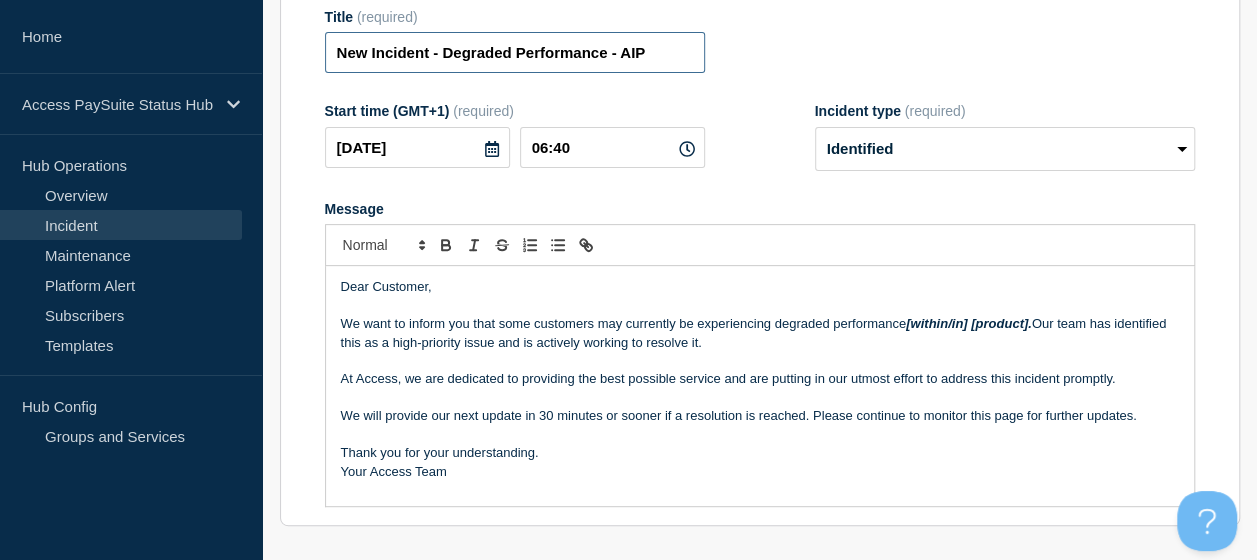 type on "New Incident - Degraded Performance - AIP" 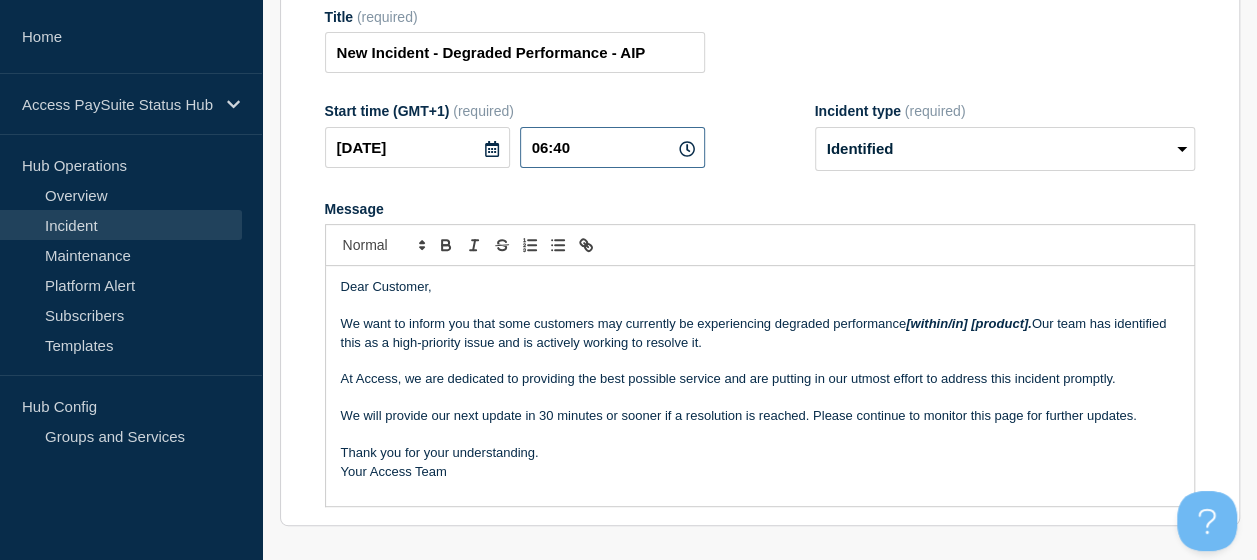 click on "06:40" at bounding box center [612, 147] 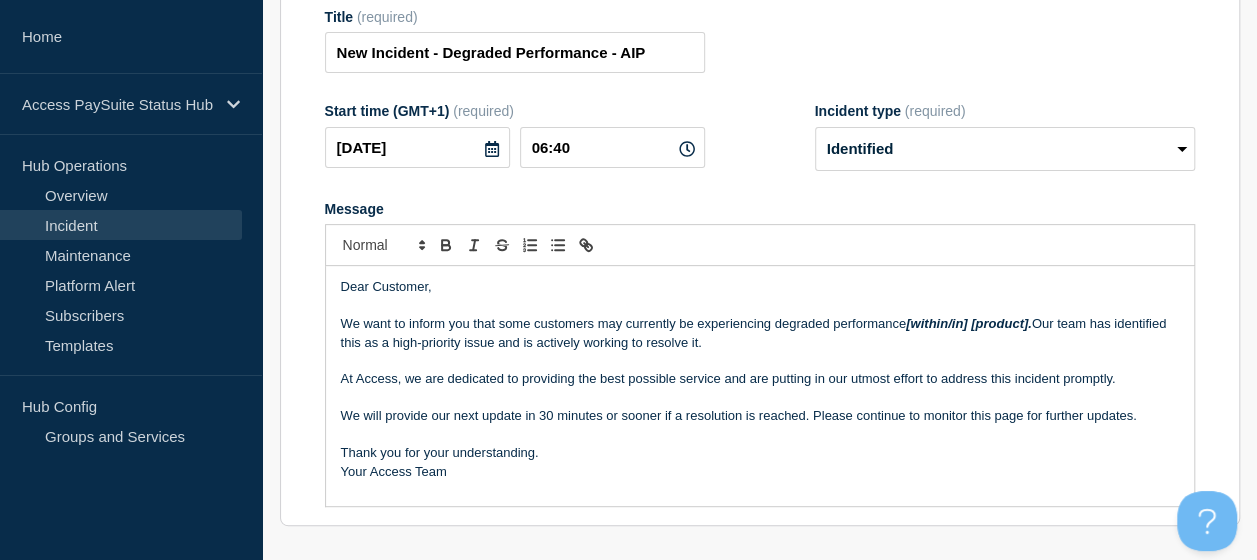 click 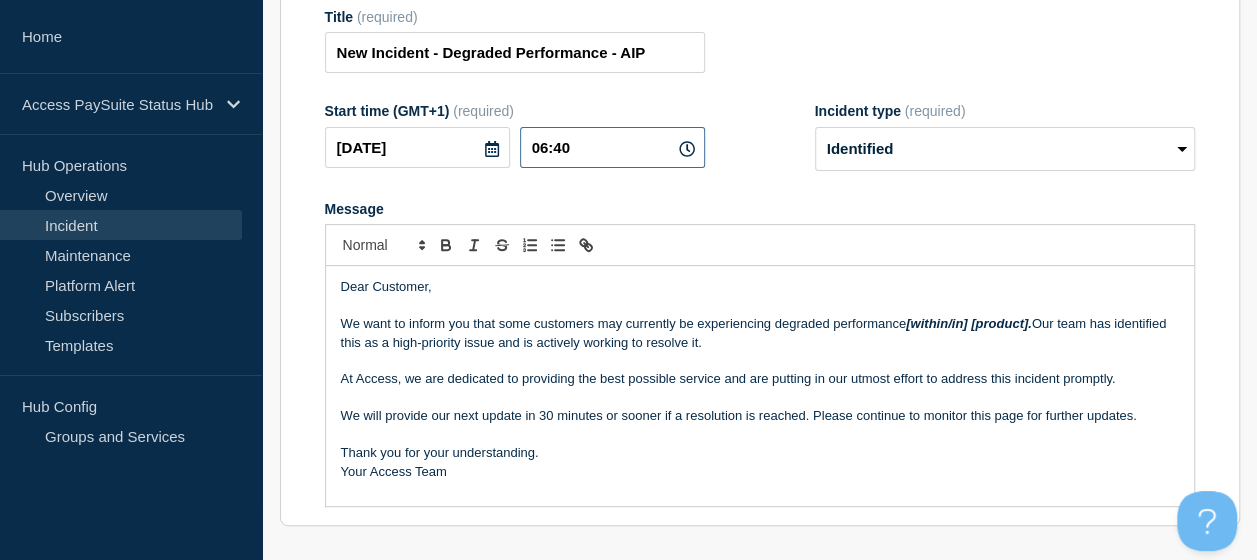 click on "06:40" at bounding box center [612, 147] 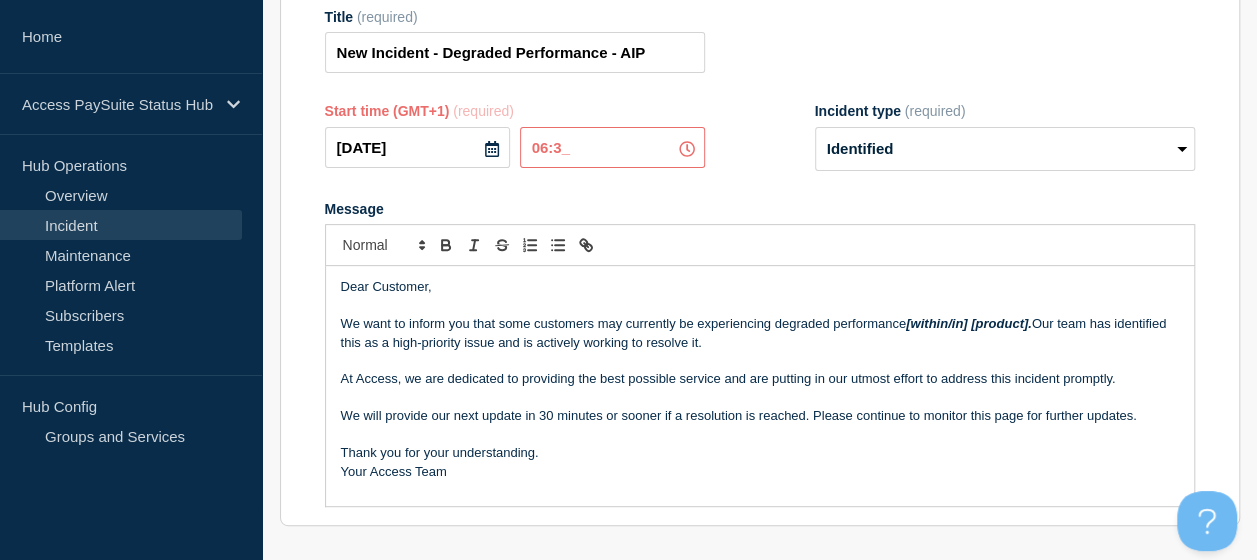 type on "06:30" 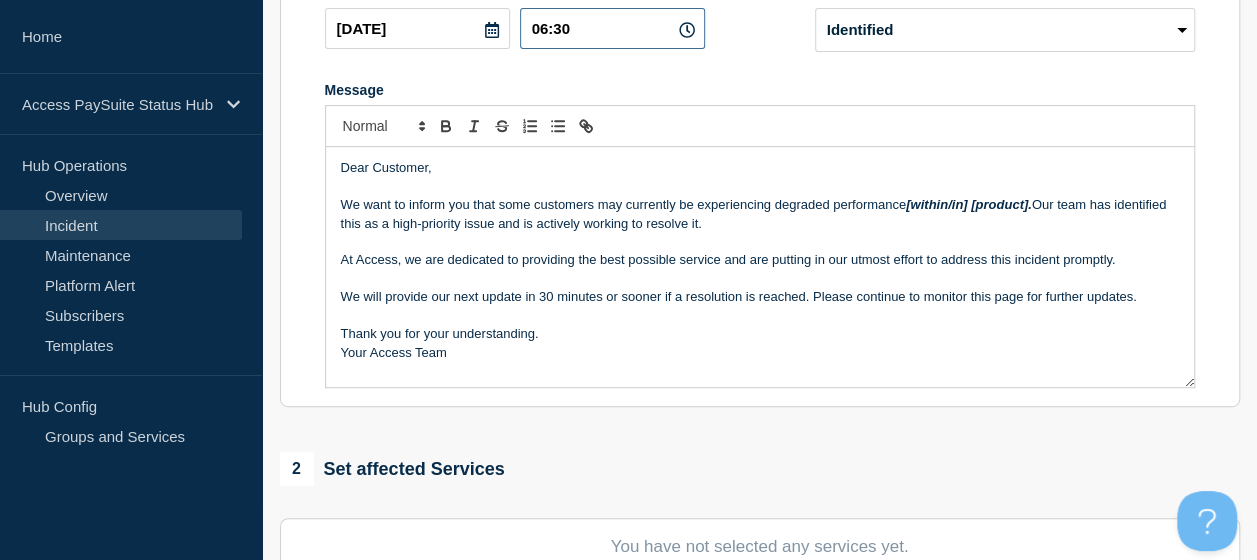 scroll, scrollTop: 366, scrollLeft: 0, axis: vertical 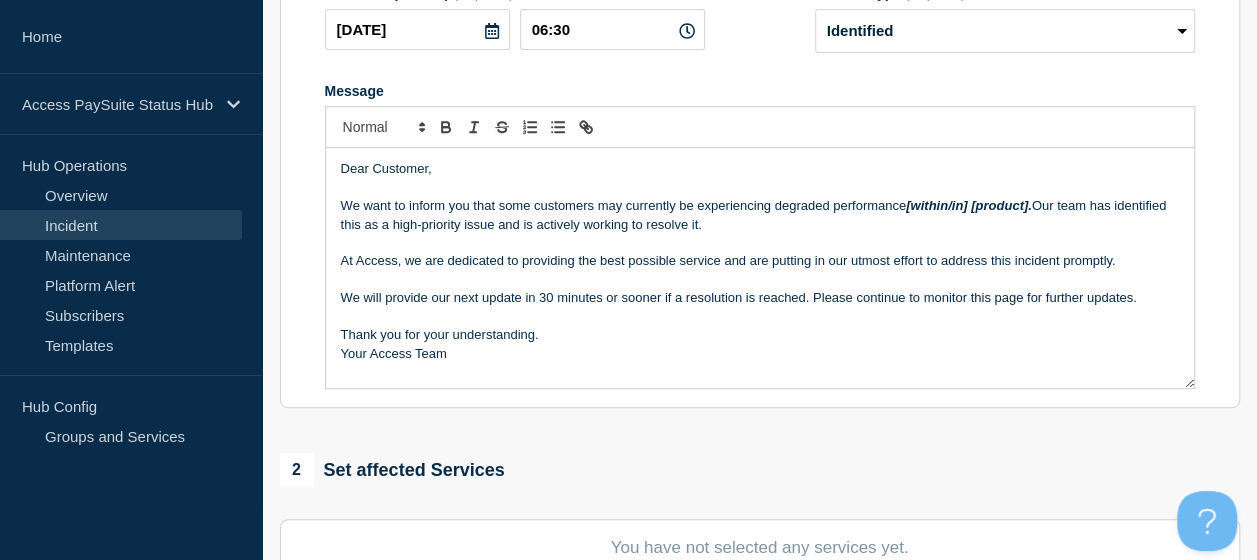 click on "We want to inform you that some customers may currently be experiencing degraded performance  [within/in] [product].  Our team has identified this as a high-priority issue and is actively working to resolve it." at bounding box center [760, 215] 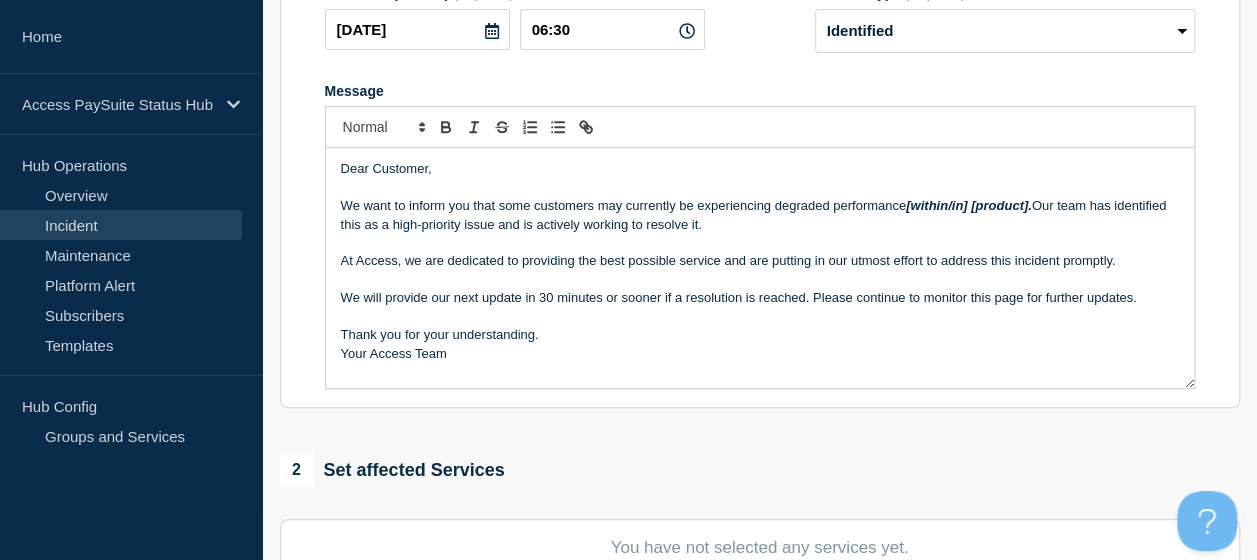 type 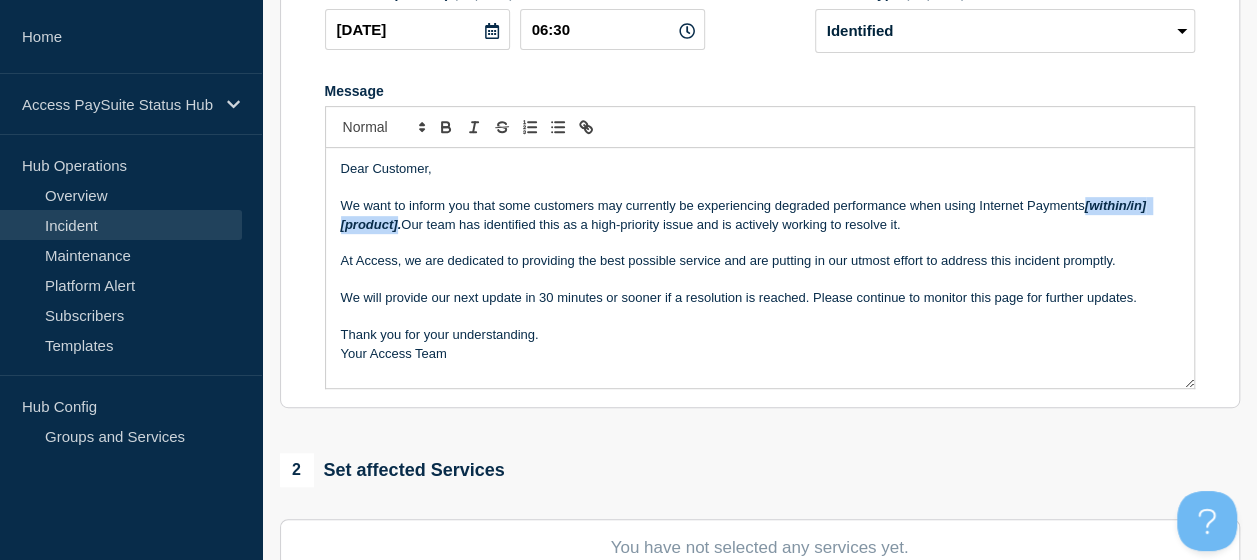 drag, startPoint x: 1088, startPoint y: 208, endPoint x: 396, endPoint y: 232, distance: 692.4161 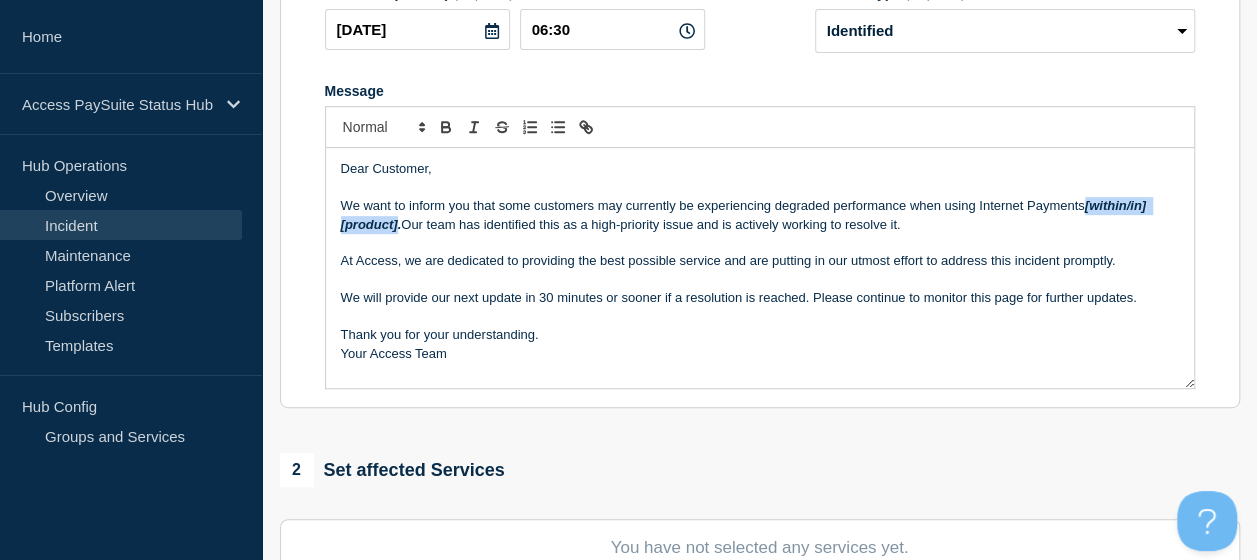 click on "[within/in] [product]." at bounding box center (745, 214) 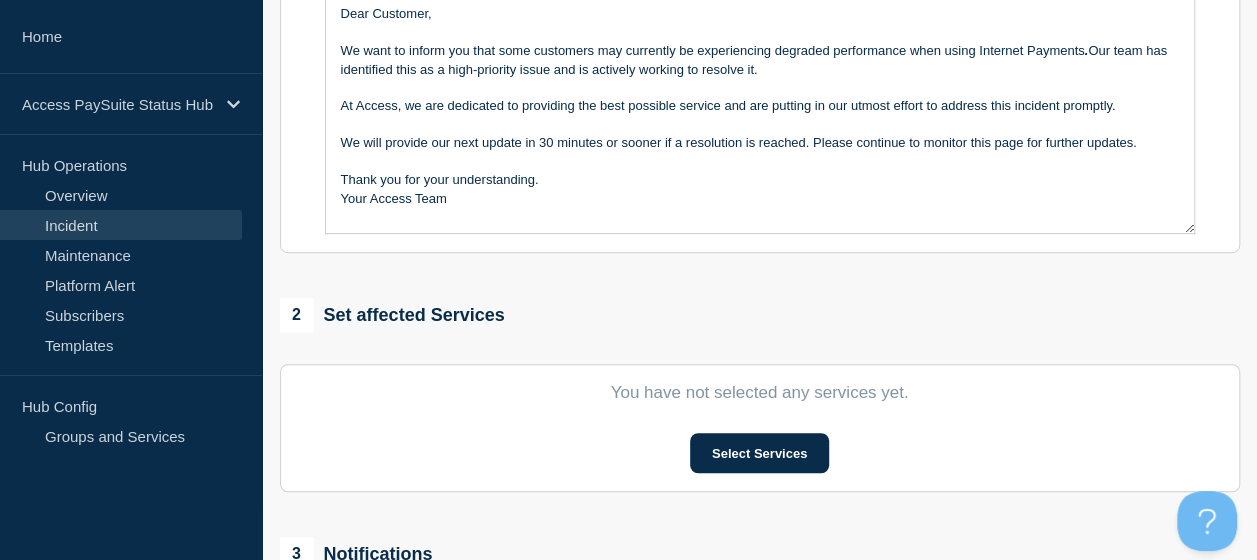 scroll, scrollTop: 522, scrollLeft: 0, axis: vertical 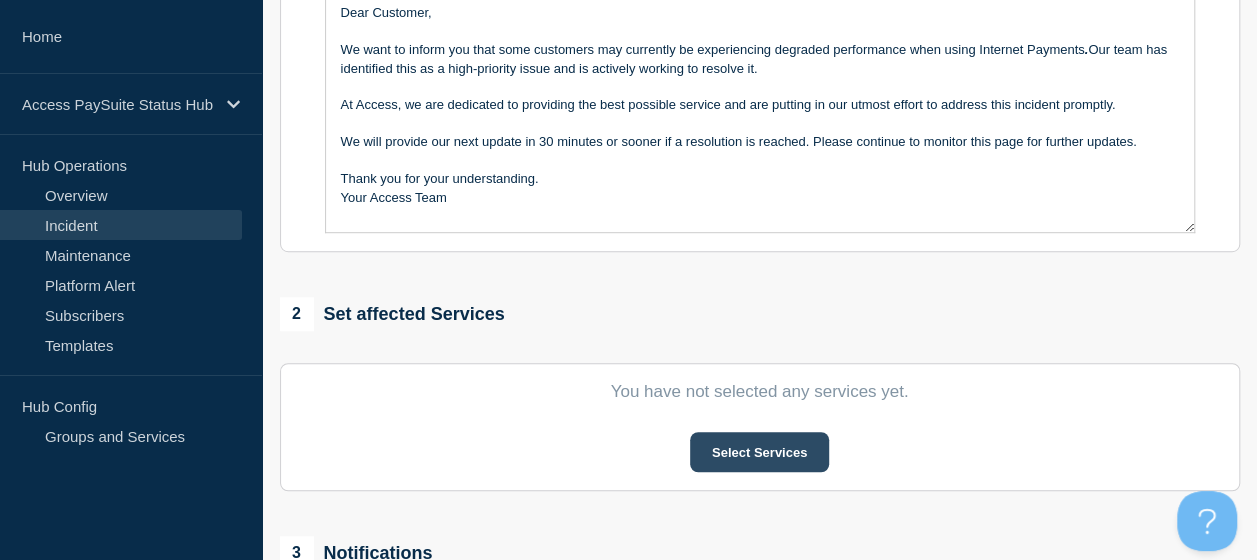 click on "Select Services" at bounding box center [759, 452] 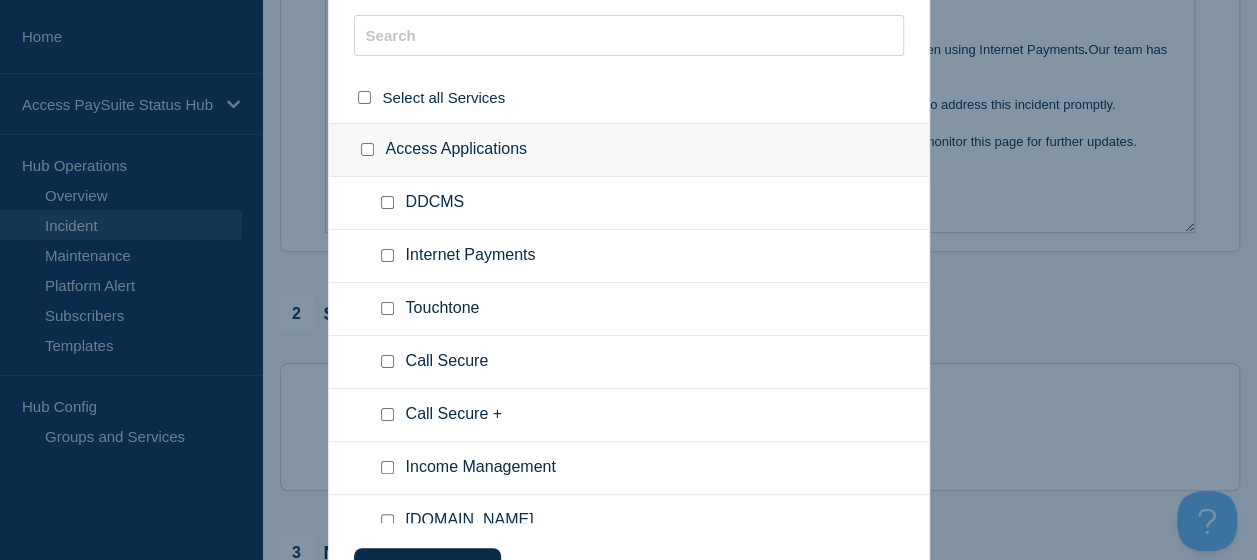 click at bounding box center [387, 255] 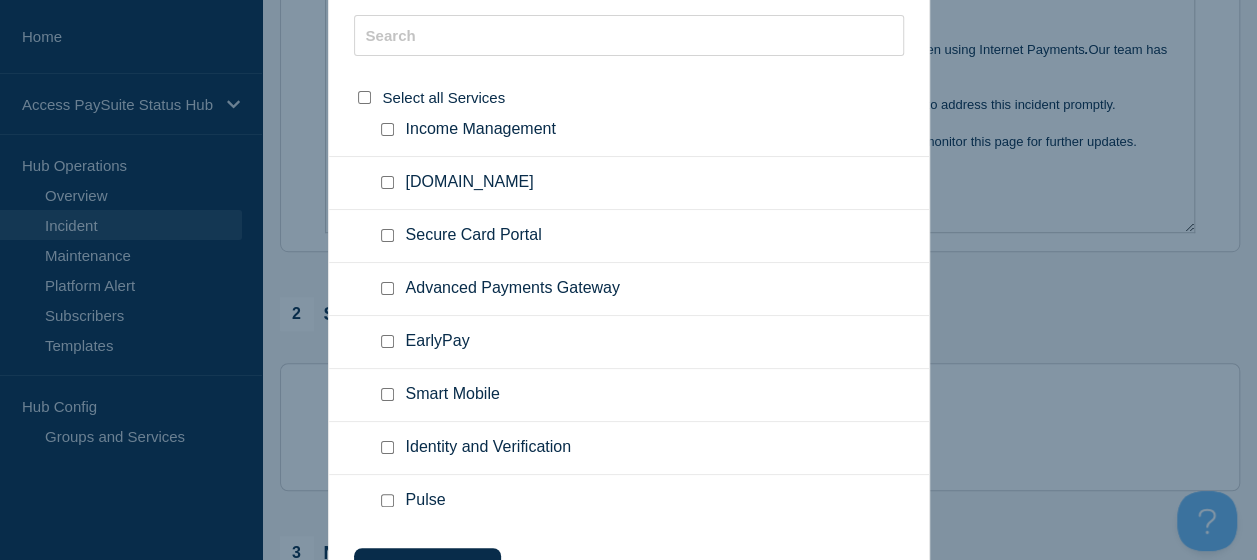 scroll, scrollTop: 334, scrollLeft: 0, axis: vertical 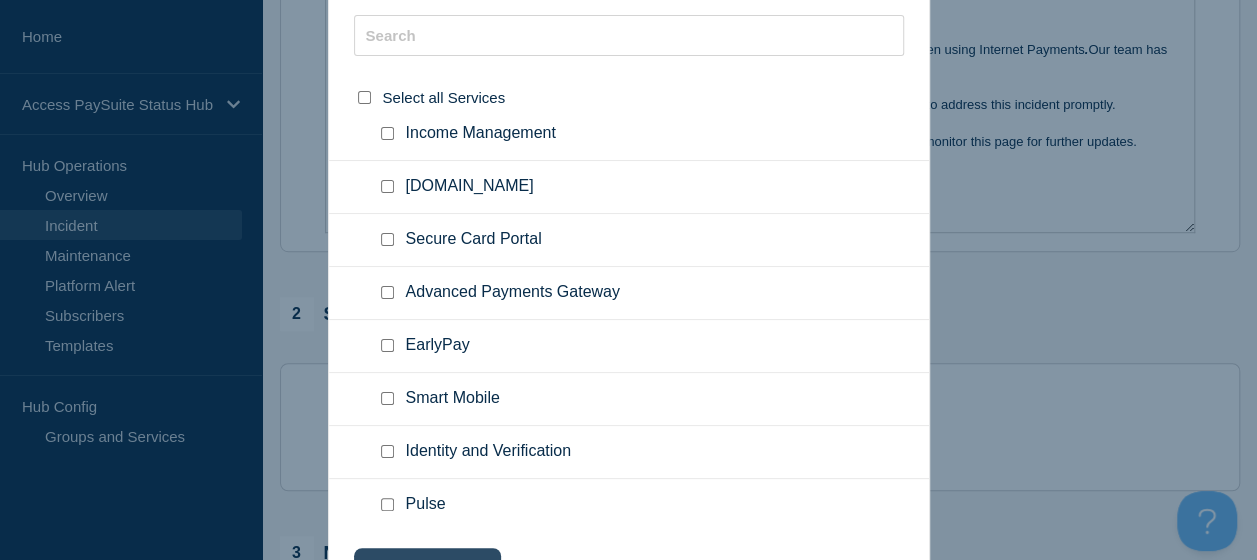 click on "Choose selected" 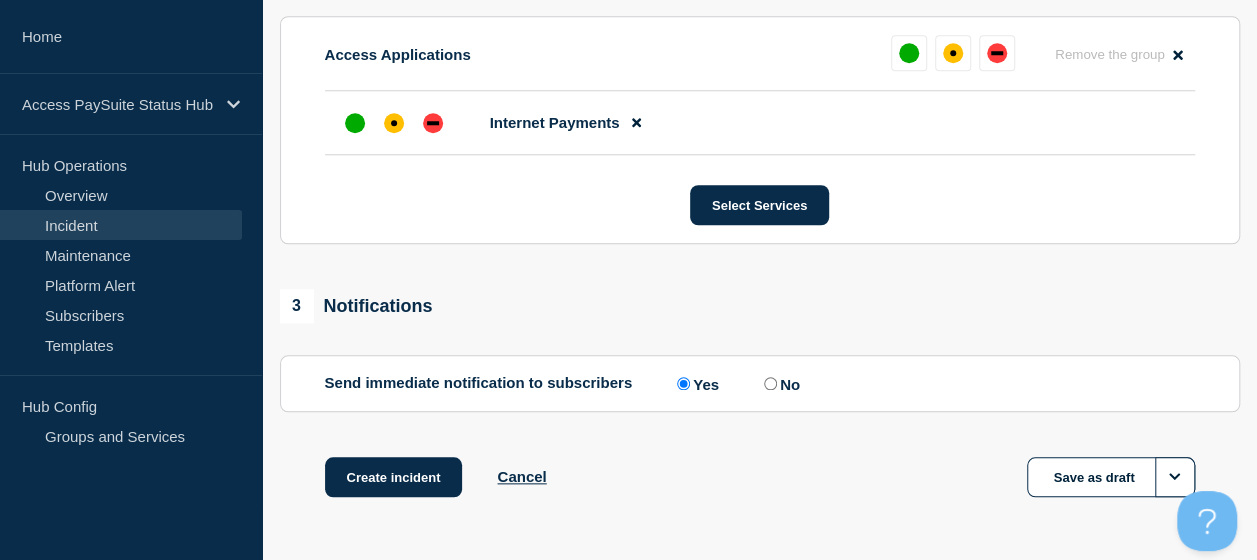 scroll, scrollTop: 872, scrollLeft: 0, axis: vertical 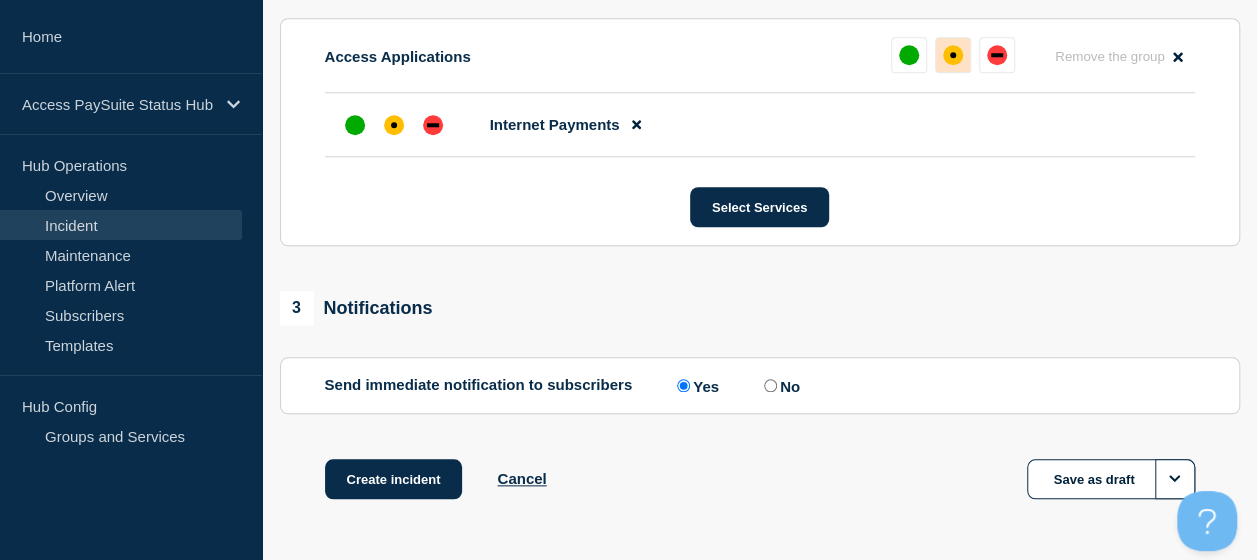 click at bounding box center (953, 55) 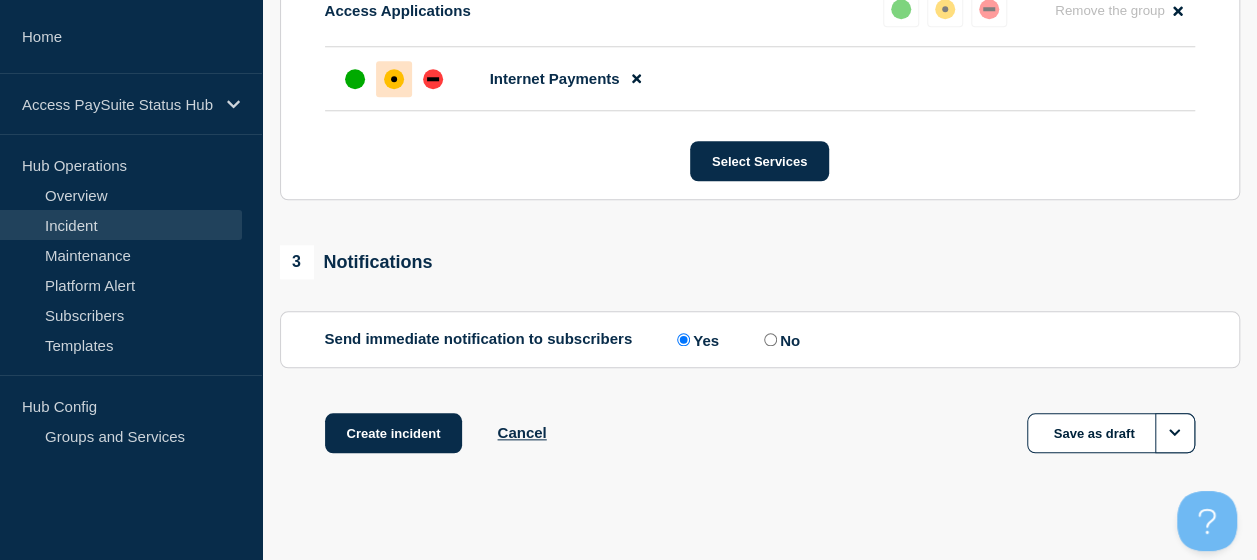 scroll, scrollTop: 928, scrollLeft: 0, axis: vertical 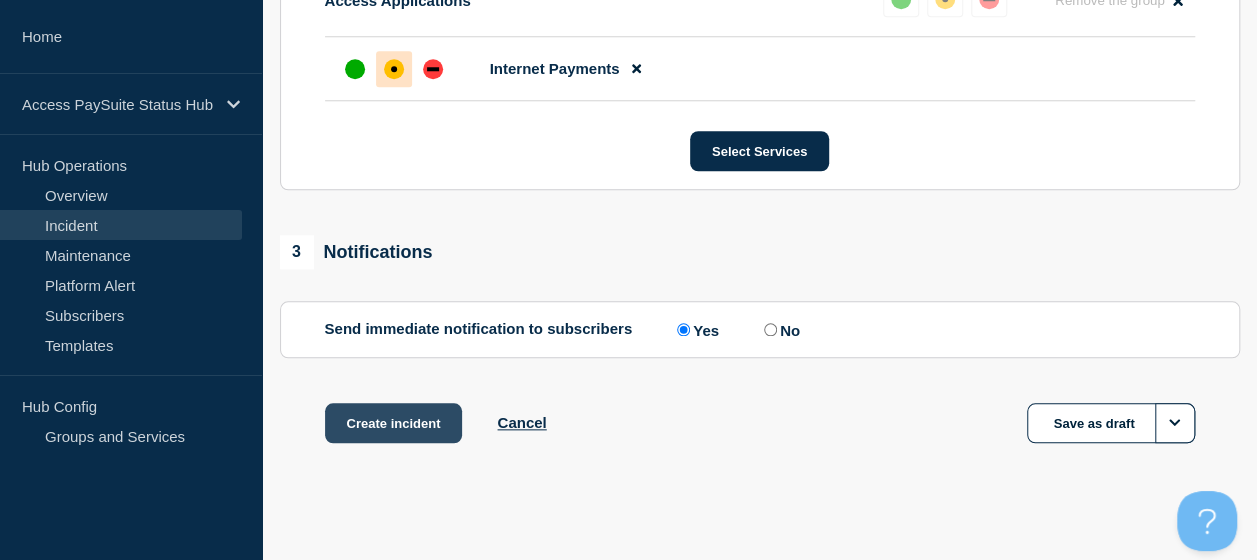 click on "Create incident" at bounding box center (394, 423) 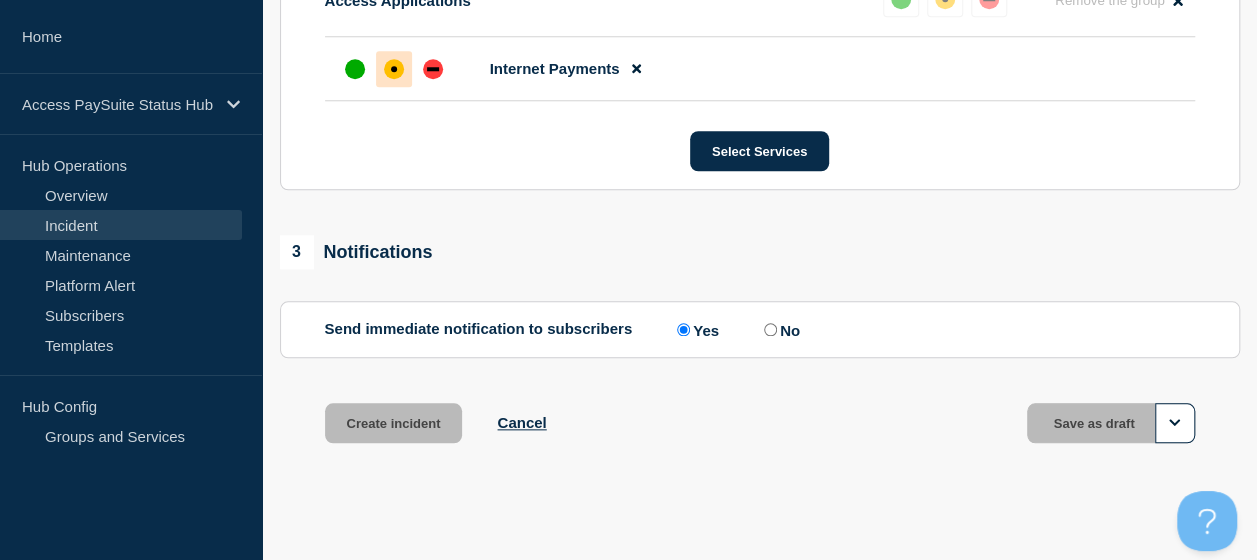 scroll, scrollTop: 970, scrollLeft: 0, axis: vertical 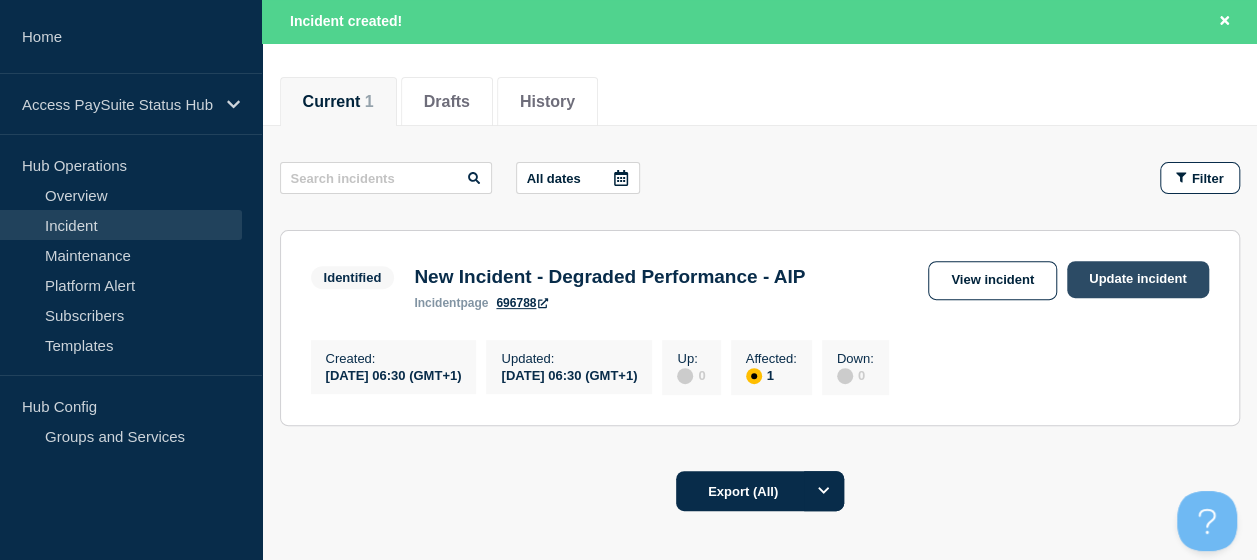 click on "Update incident" at bounding box center (1138, 279) 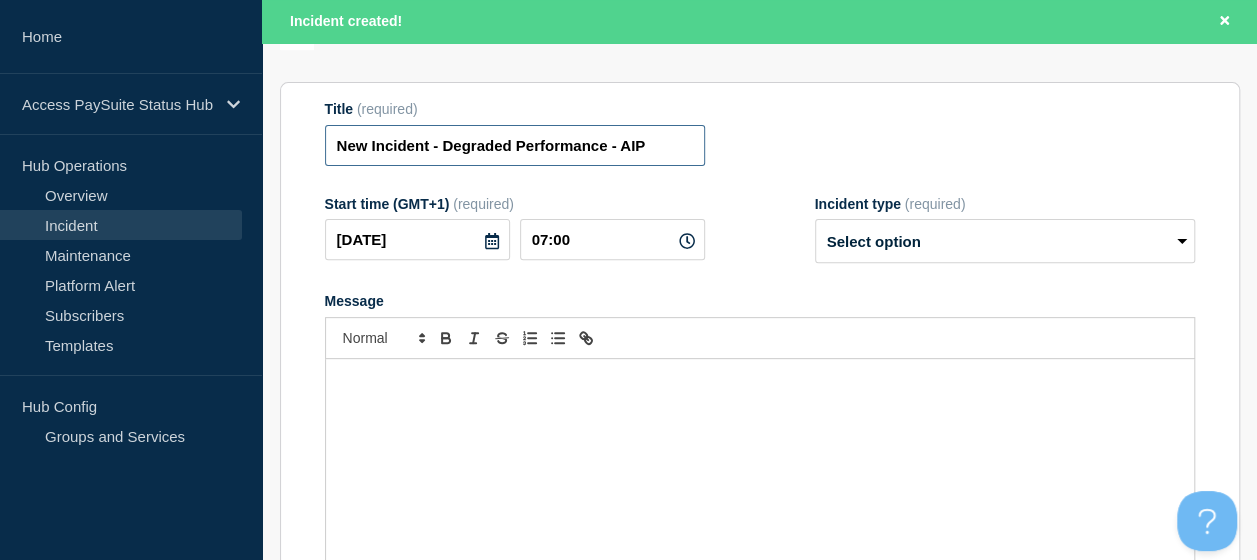 click on "New Incident - Degraded Performance - AIP" at bounding box center [515, 145] 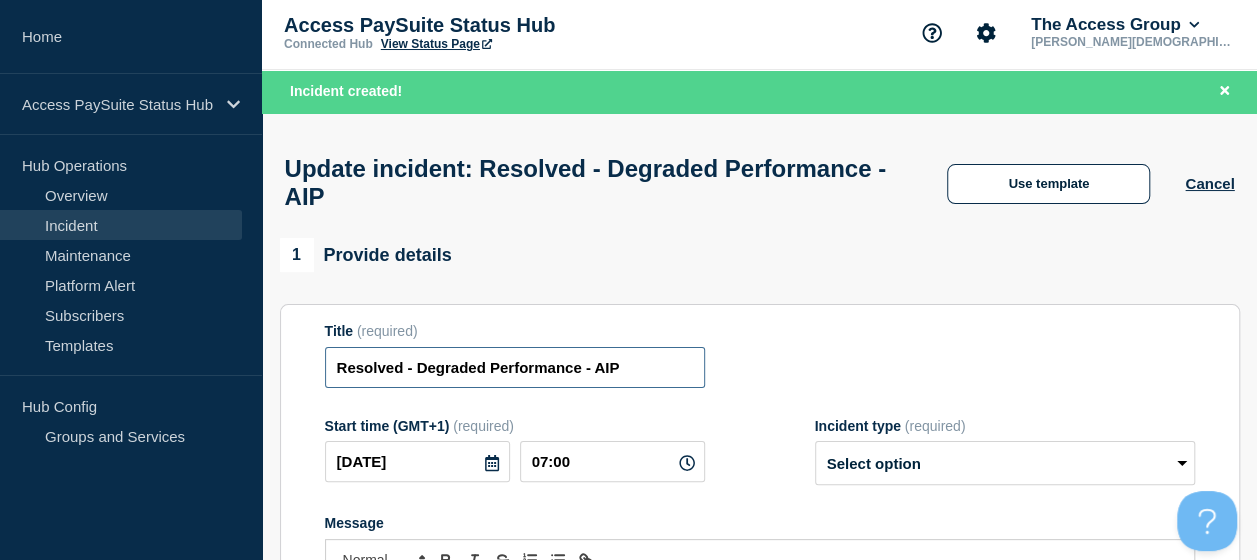 scroll, scrollTop: 0, scrollLeft: 0, axis: both 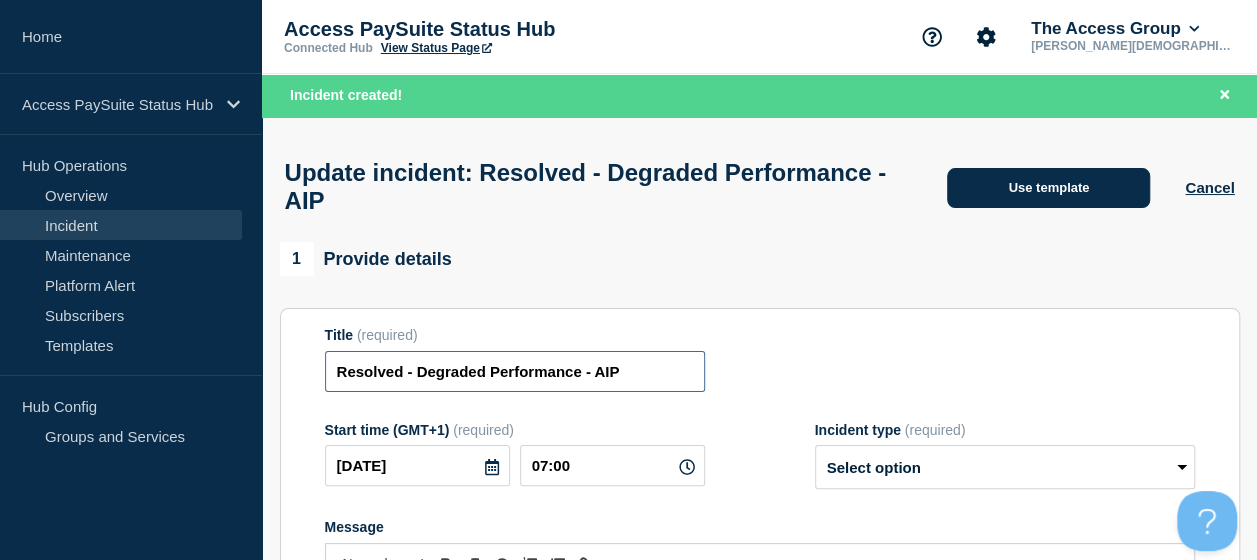 type on "Resolved - Degraded Performance - AIP" 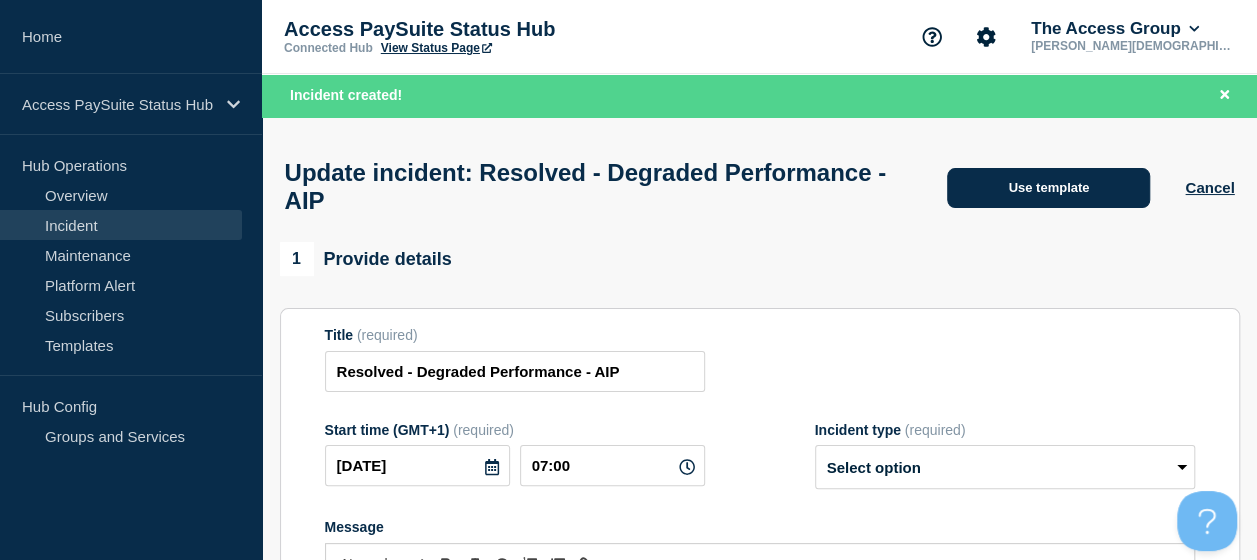 click on "Use template" at bounding box center [1048, 188] 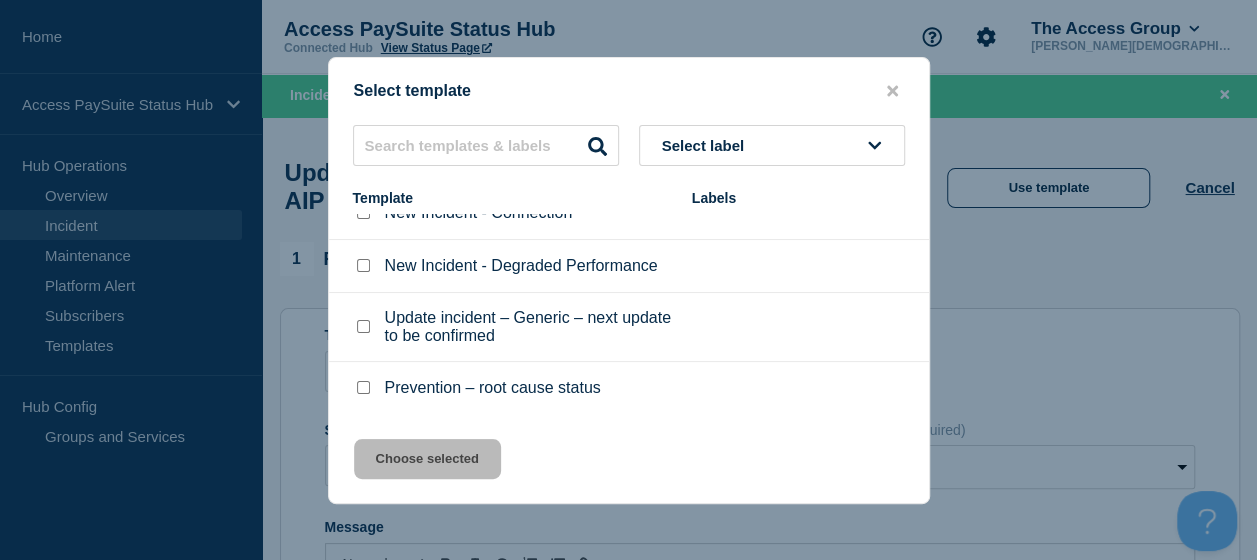 scroll, scrollTop: 0, scrollLeft: 0, axis: both 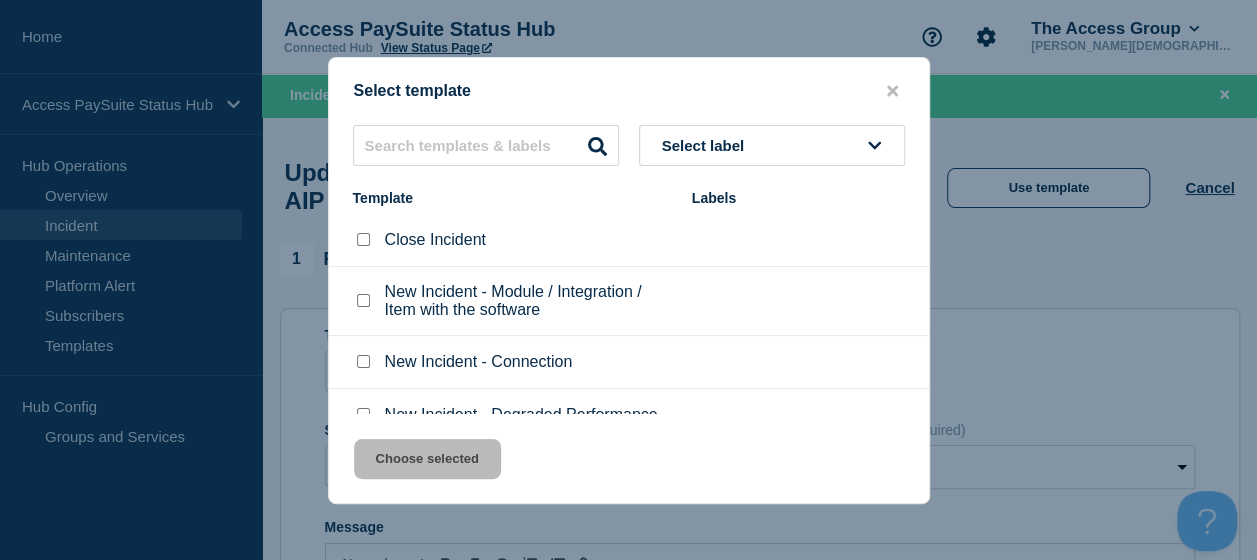 click at bounding box center [363, 239] 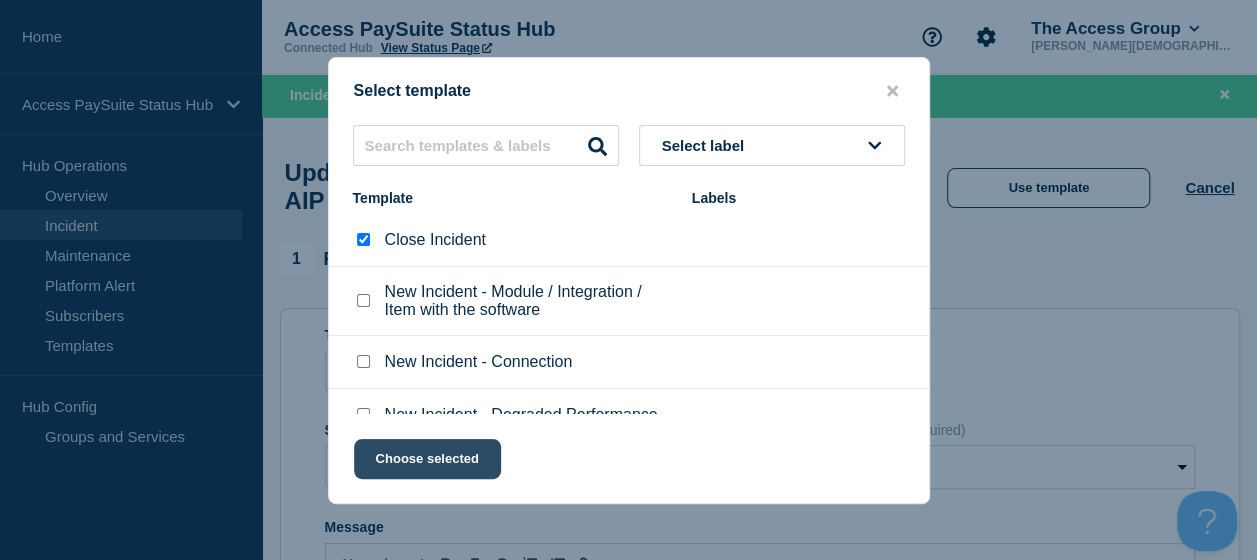 click on "Choose selected" 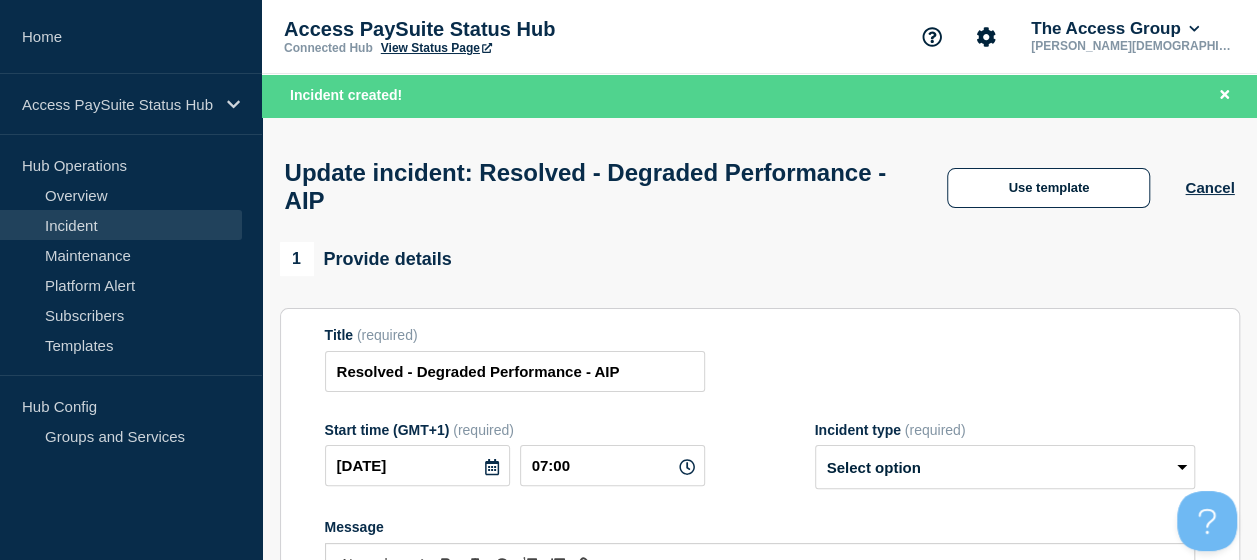 select on "resolved" 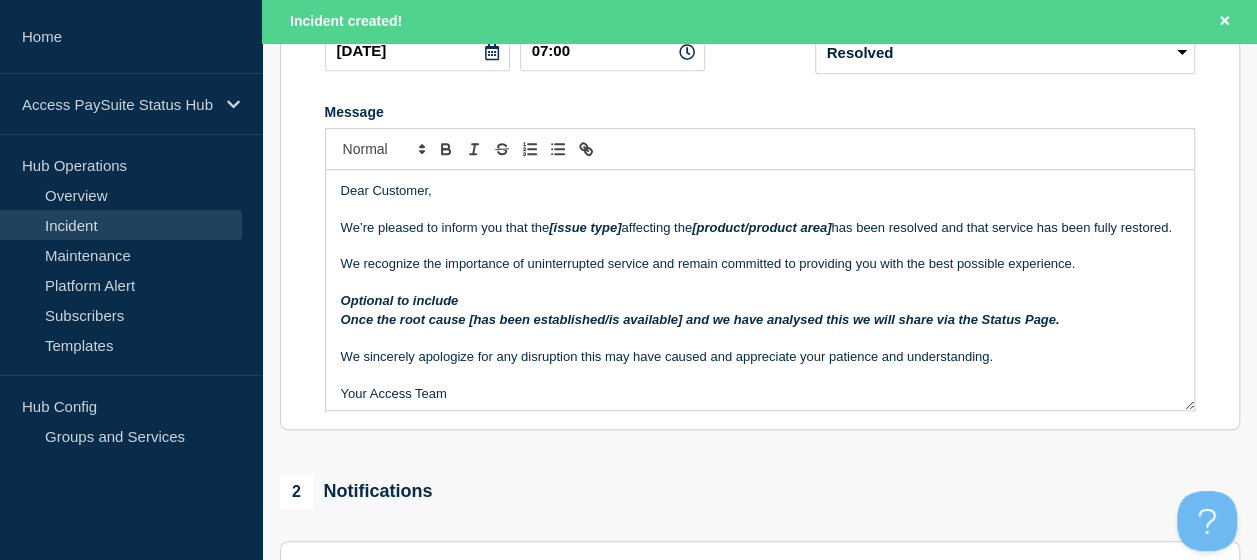 scroll, scrollTop: 414, scrollLeft: 0, axis: vertical 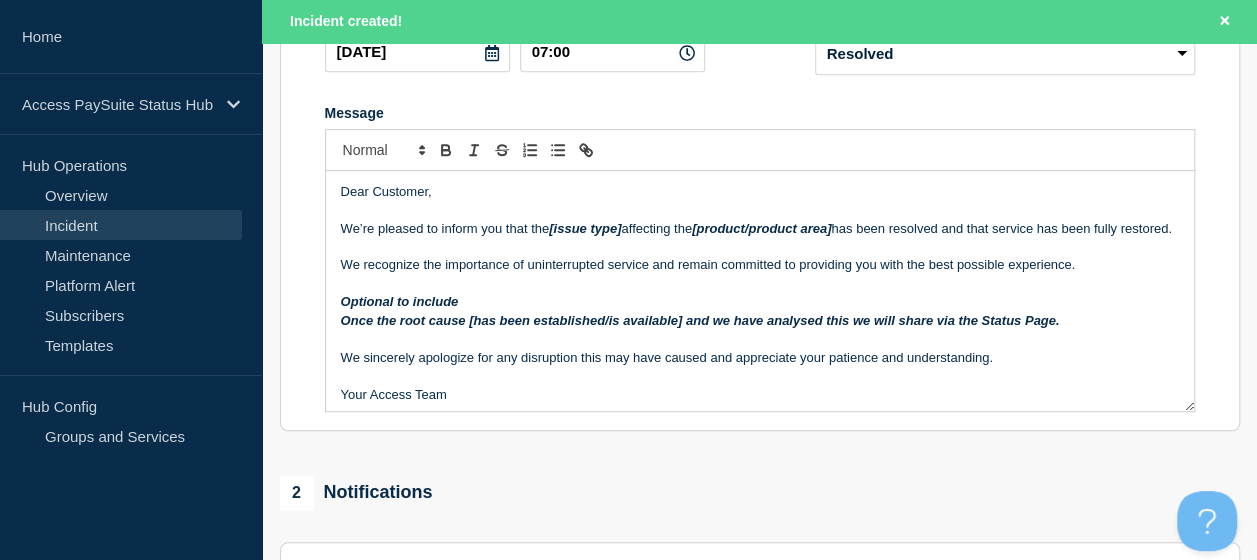 click on "We’re pleased to inform you that the  [issue type]  affecting the  [product/product area]  has been resolved and that service has been fully restored." at bounding box center (760, 229) 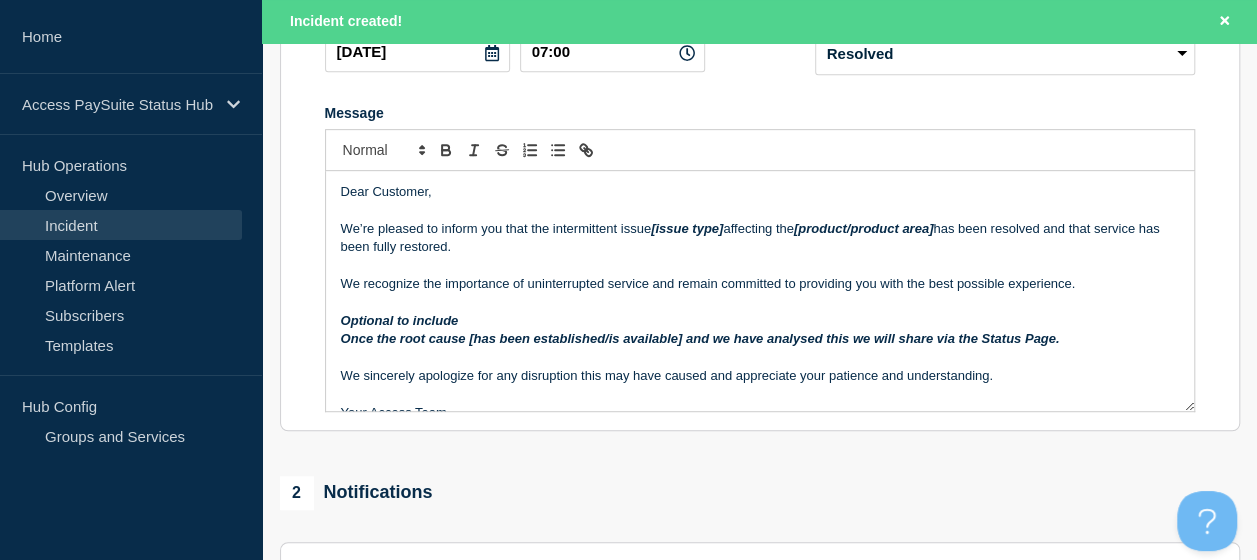 click on "[issue type]" at bounding box center [687, 228] 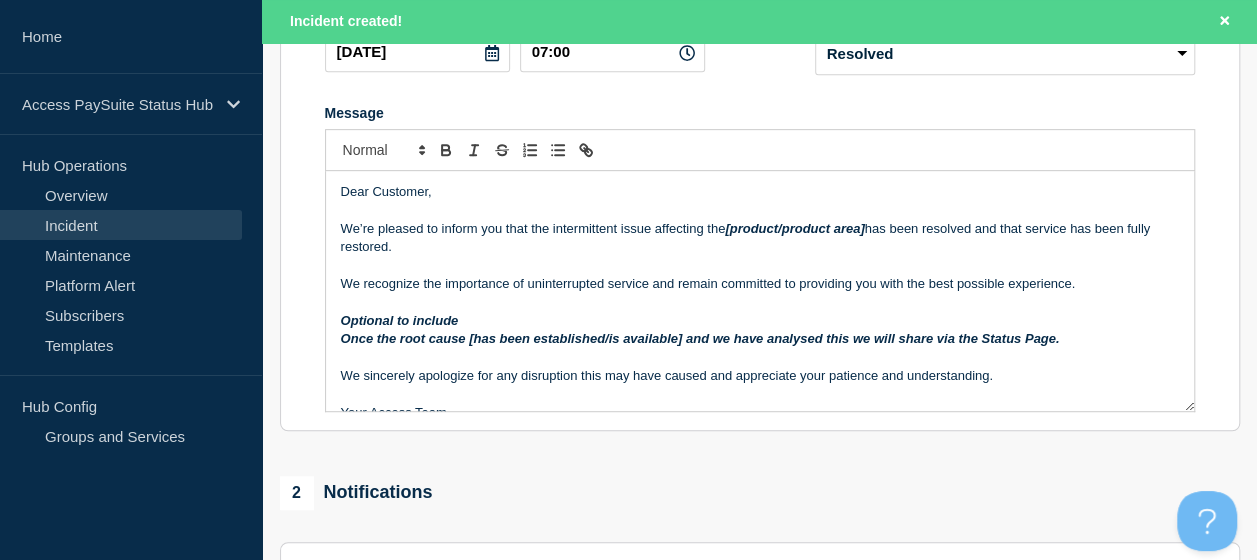 click on "We’re pleased to inform you that the intermittent issue   affecting the  [product/product area]  has been resolved and that service has been fully restored." at bounding box center [760, 238] 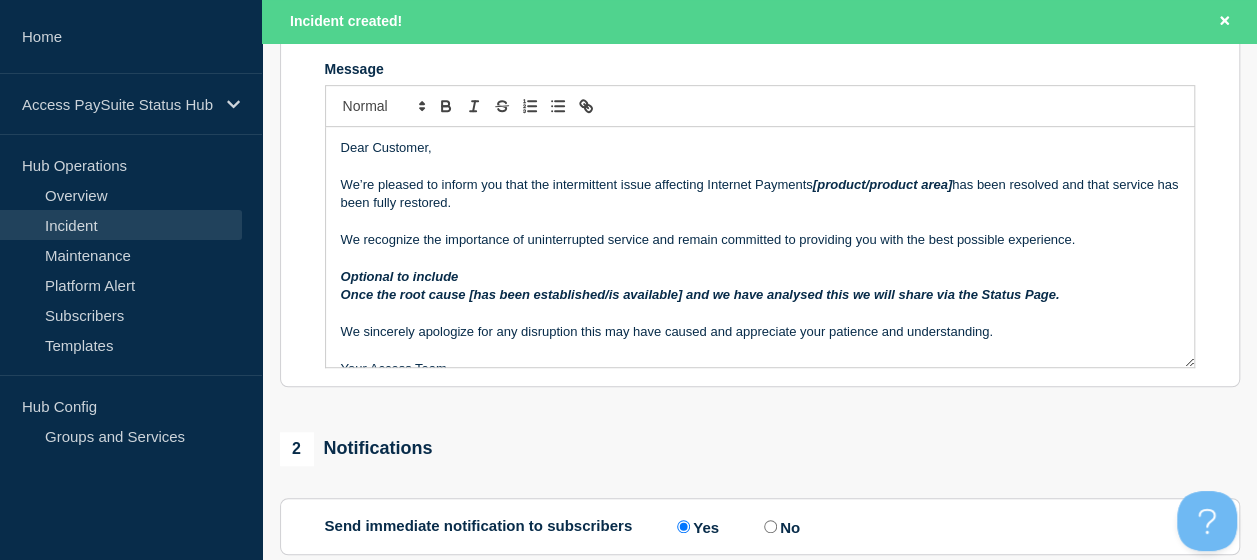 scroll, scrollTop: 460, scrollLeft: 0, axis: vertical 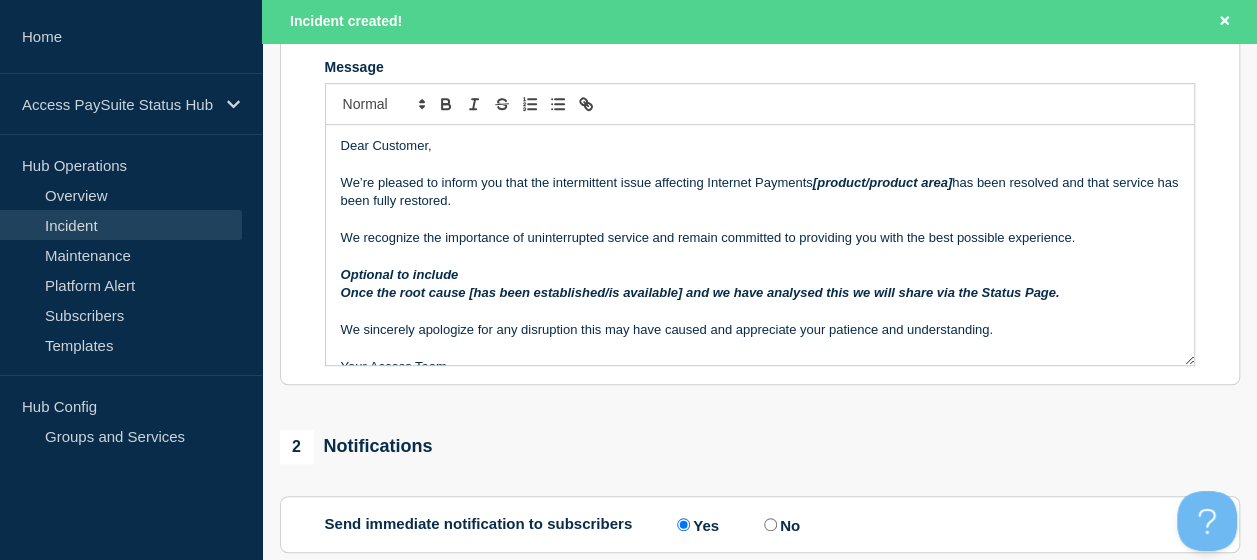 click on "We’re pleased to inform you that the intermittent issue   affecting Internet Payments  [product/product area]  has been resolved and that service has been fully restored." at bounding box center (760, 192) 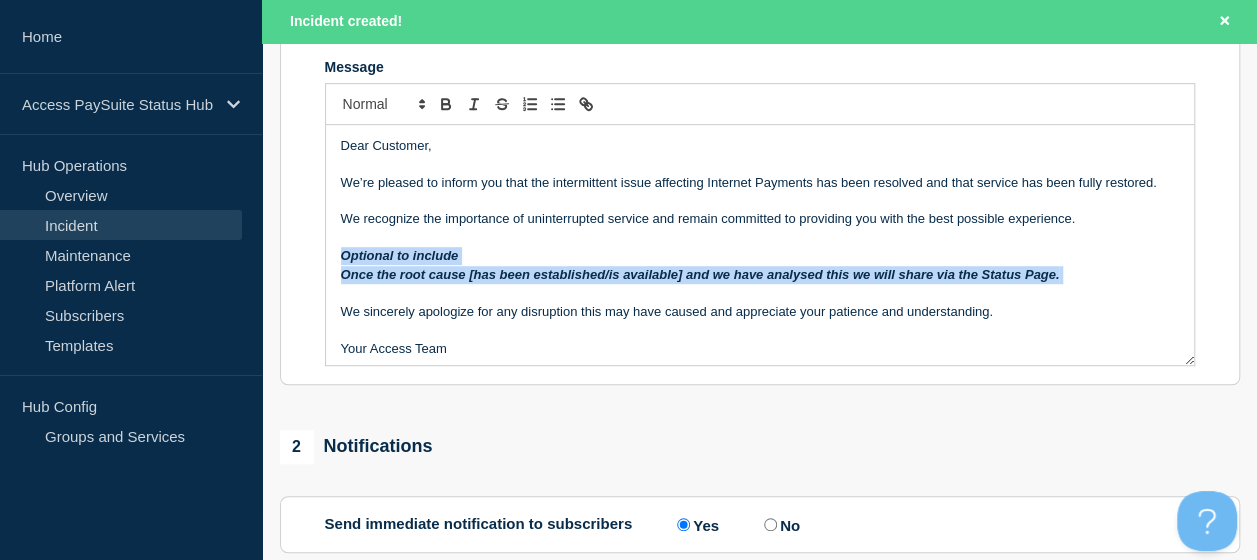 drag, startPoint x: 340, startPoint y: 265, endPoint x: 1058, endPoint y: 282, distance: 718.20123 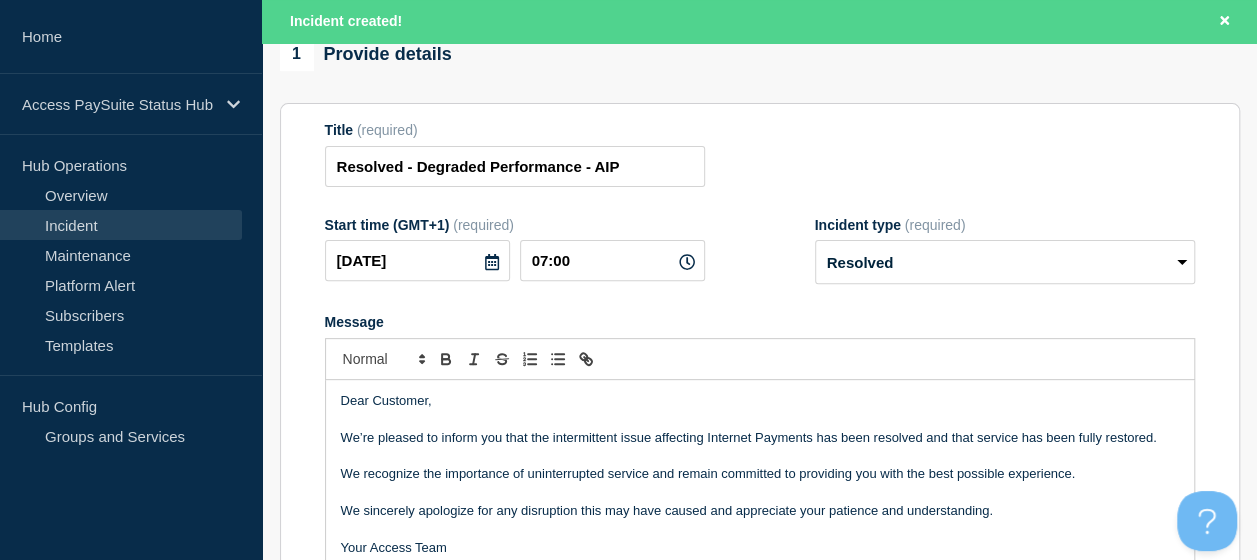 scroll, scrollTop: 204, scrollLeft: 0, axis: vertical 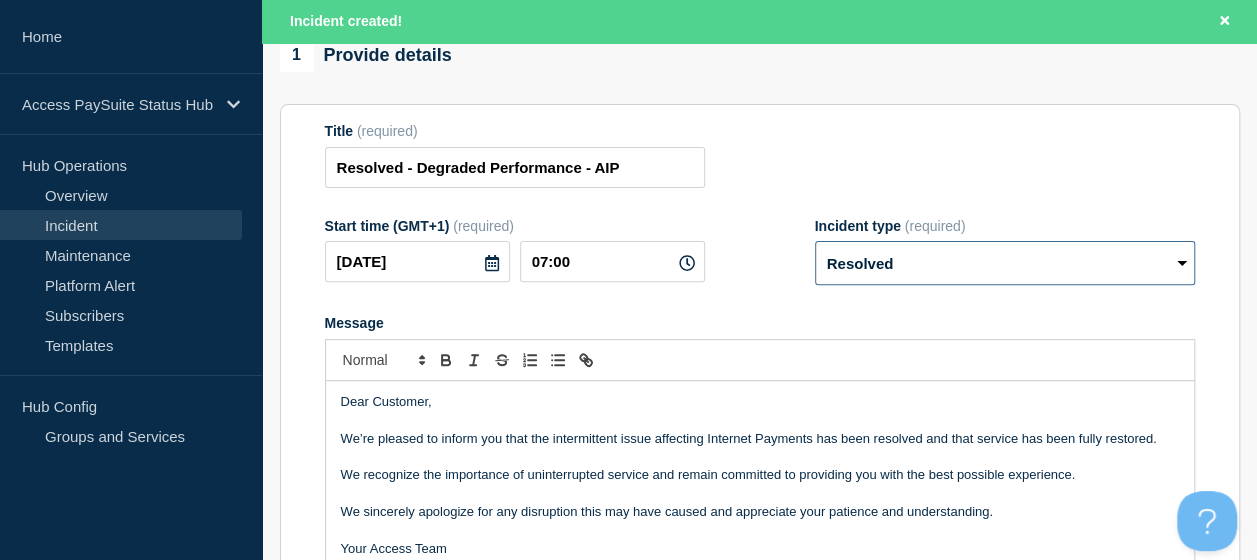 click on "Select option Investigating Identified Monitoring Resolved" at bounding box center [1005, 263] 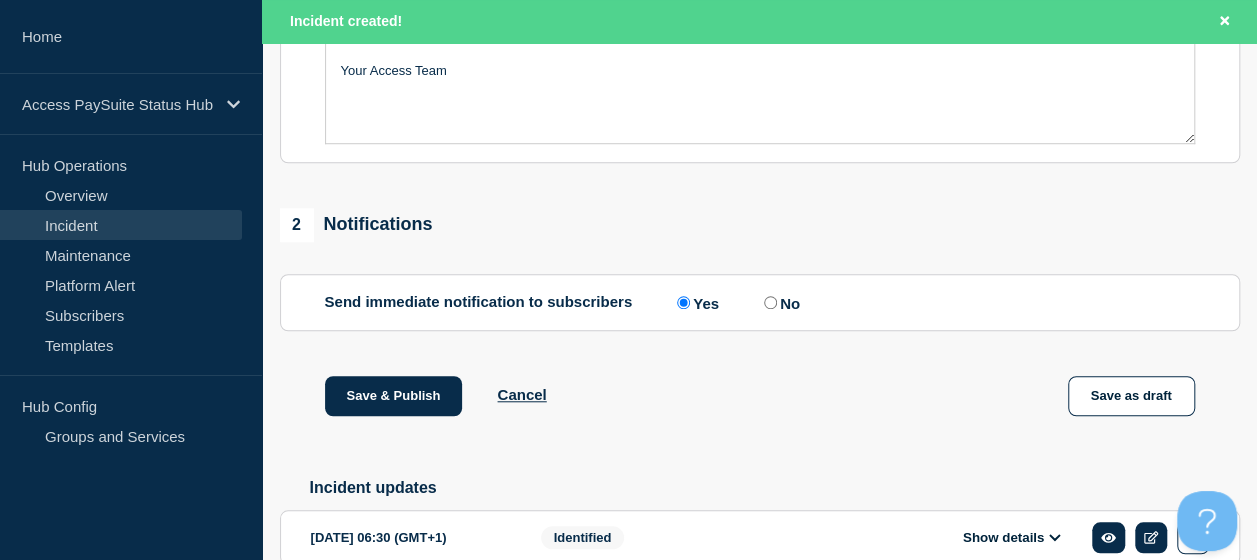scroll, scrollTop: 683, scrollLeft: 0, axis: vertical 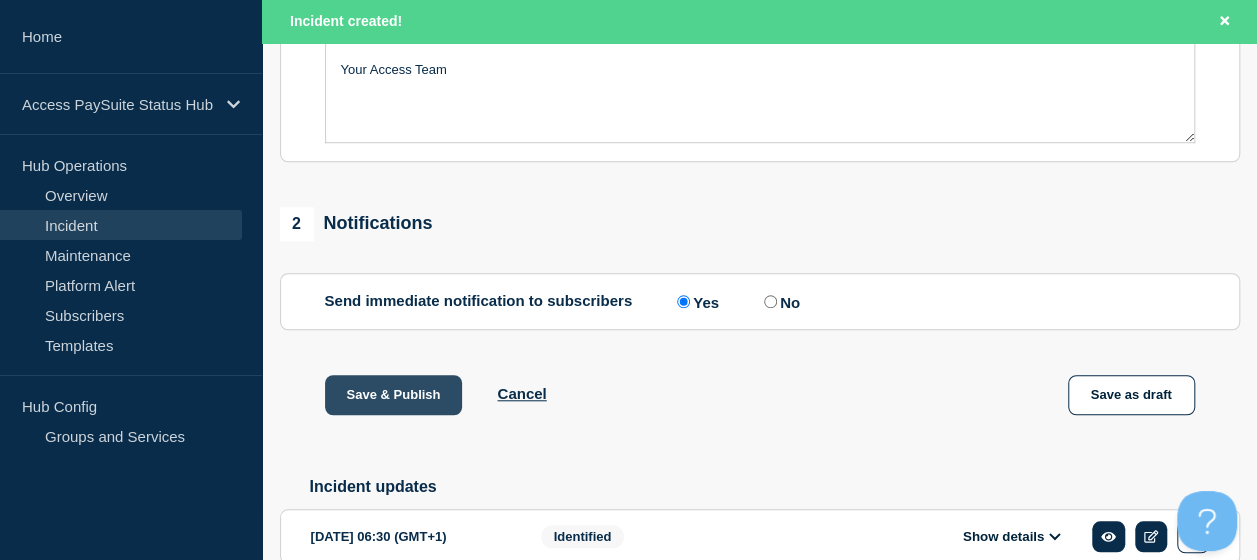 click on "Save & Publish" at bounding box center (394, 395) 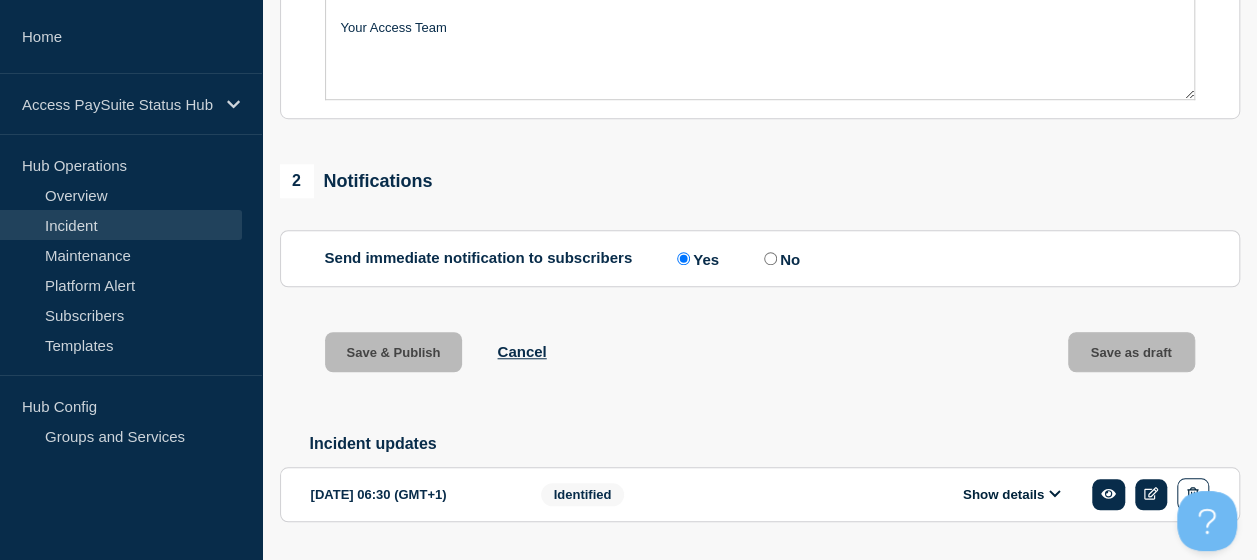 scroll, scrollTop: 640, scrollLeft: 0, axis: vertical 